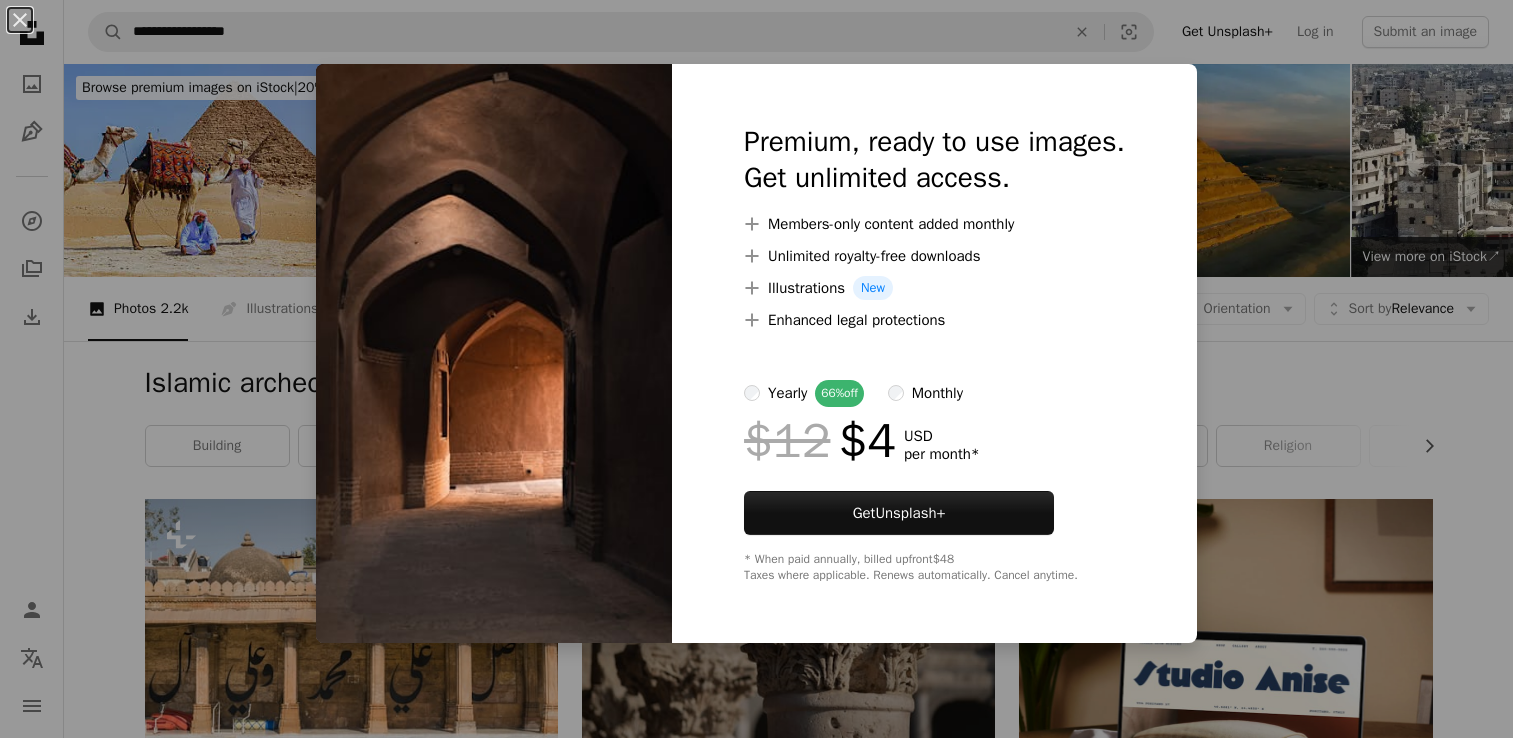 scroll, scrollTop: 868, scrollLeft: 0, axis: vertical 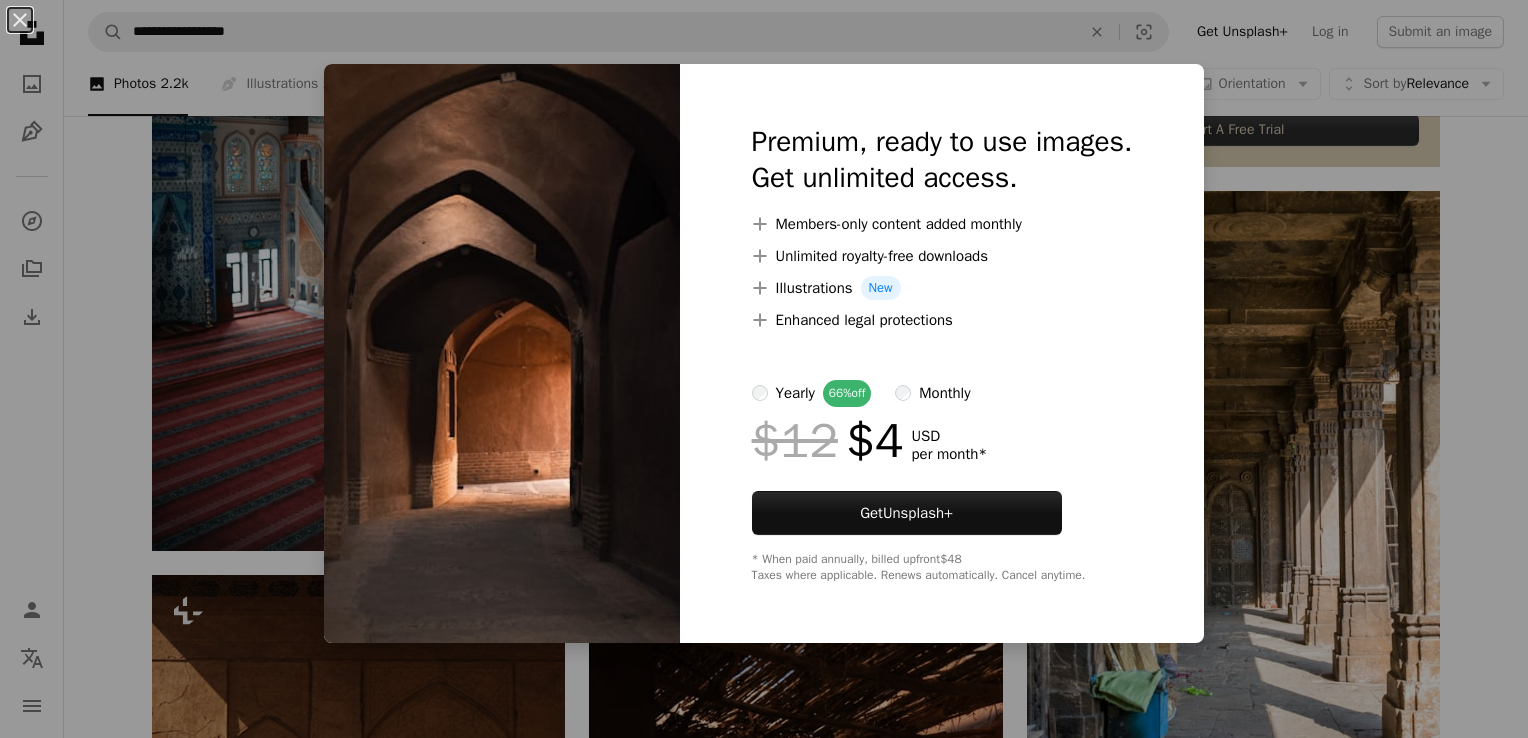 click on "An X shape Premium, ready to use images. Get unlimited access. A plus sign Members-only content added monthly A plus sign Unlimited royalty-free downloads A plus sign Illustrations  New A plus sign Enhanced legal protections yearly 66%  off monthly $12   $4 USD per month * Get  Unsplash+ * When paid annually, billed upfront  $48 Taxes where applicable. Renews automatically. Cancel anytime." at bounding box center (764, 369) 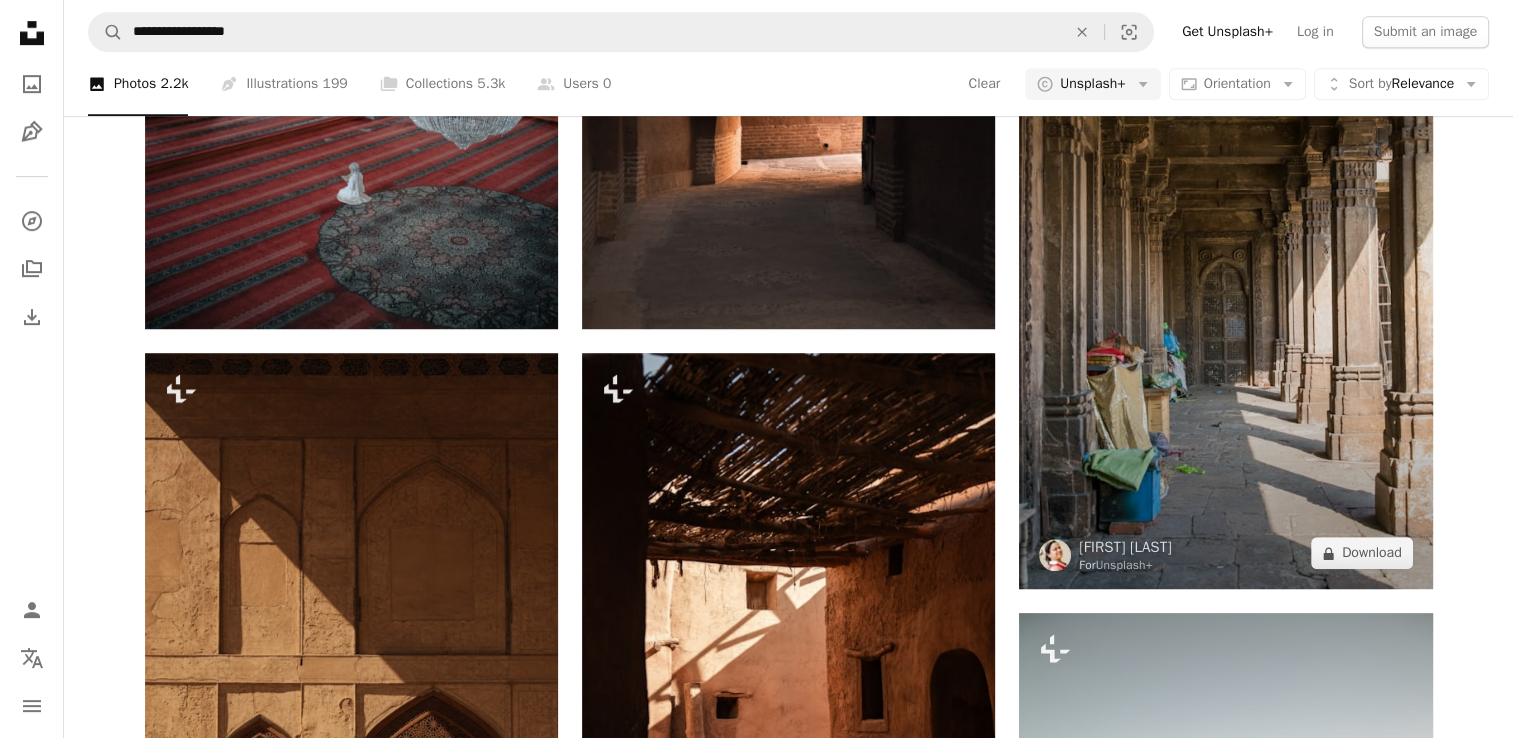 scroll, scrollTop: 1123, scrollLeft: 0, axis: vertical 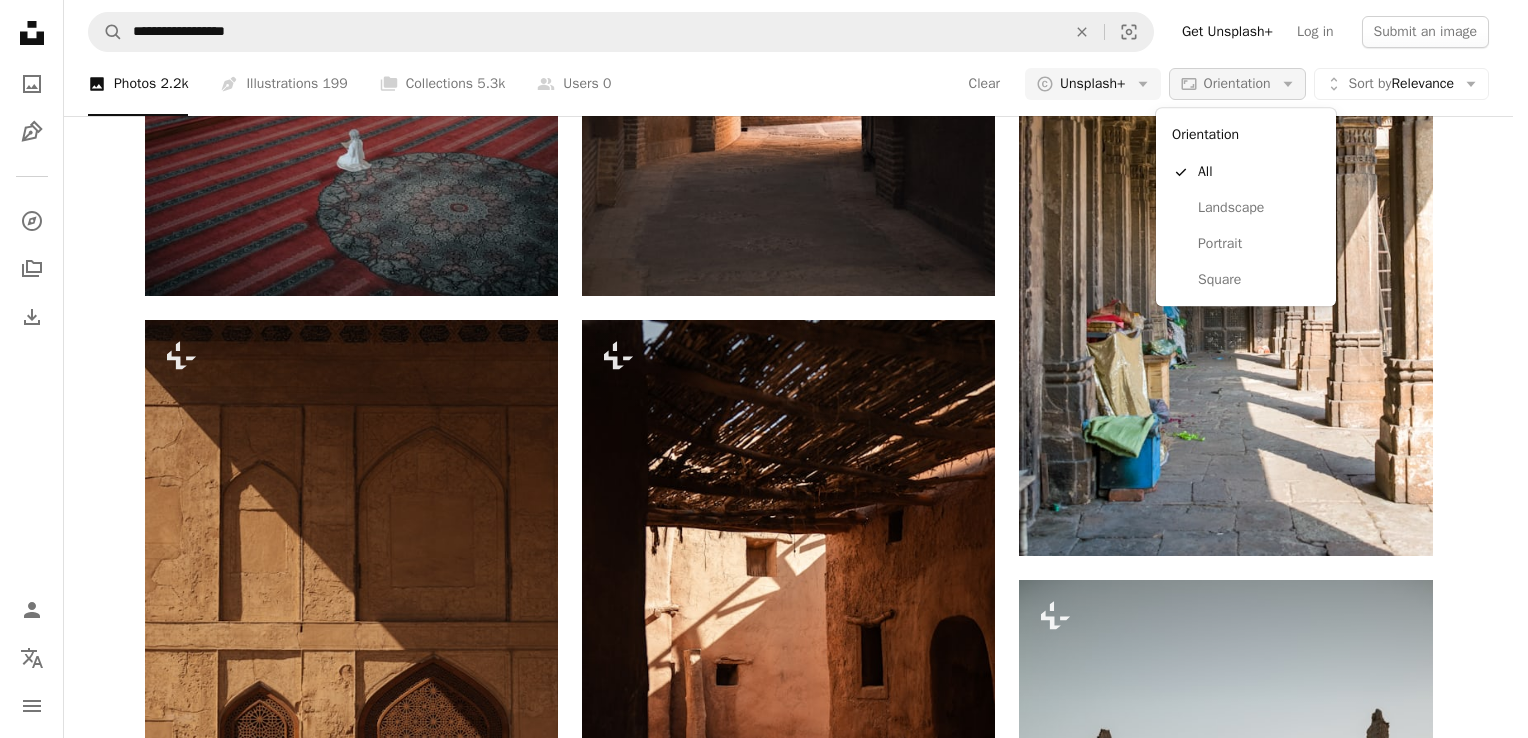 click on "Aspect ratio Orientation Arrow down" at bounding box center [1237, 84] 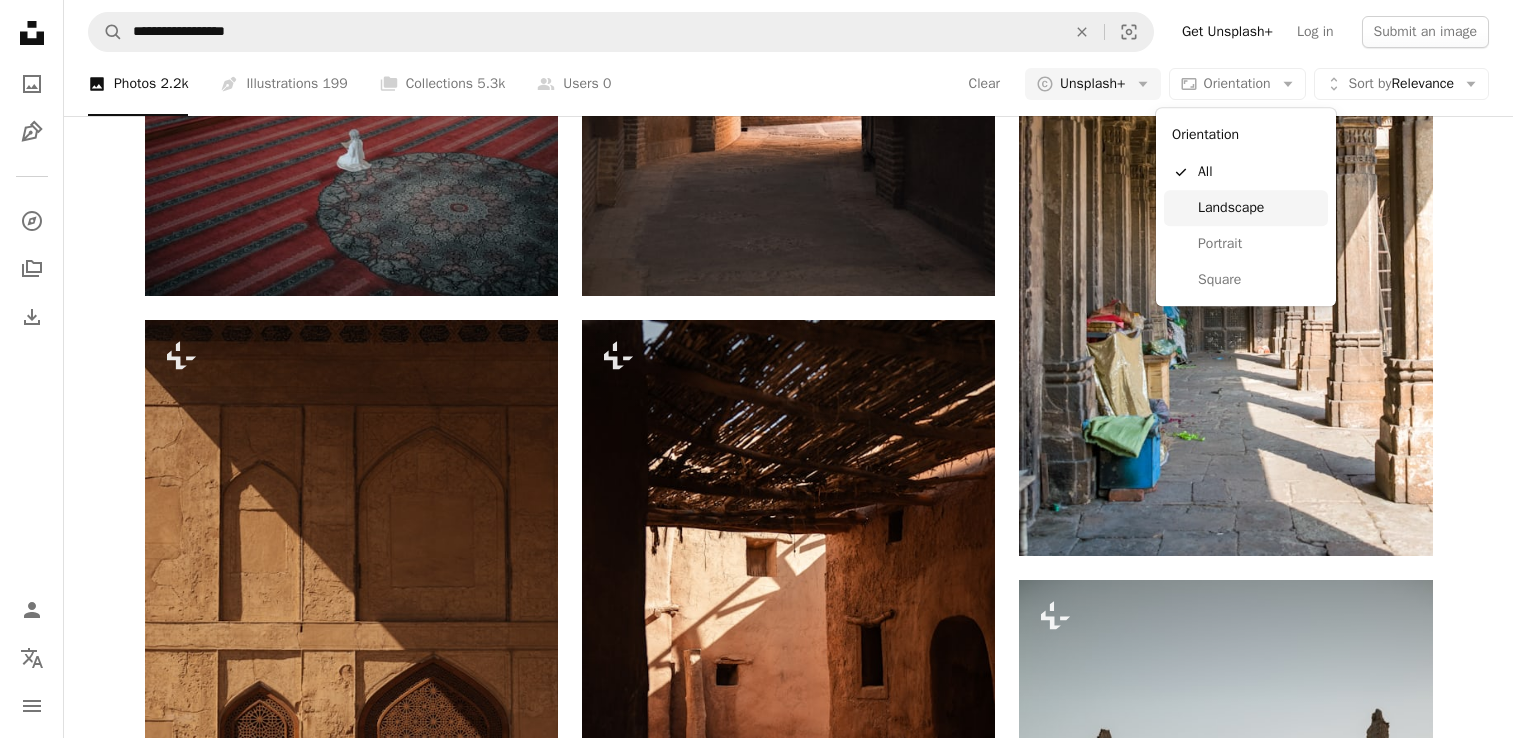 click on "Landscape" at bounding box center [1259, 208] 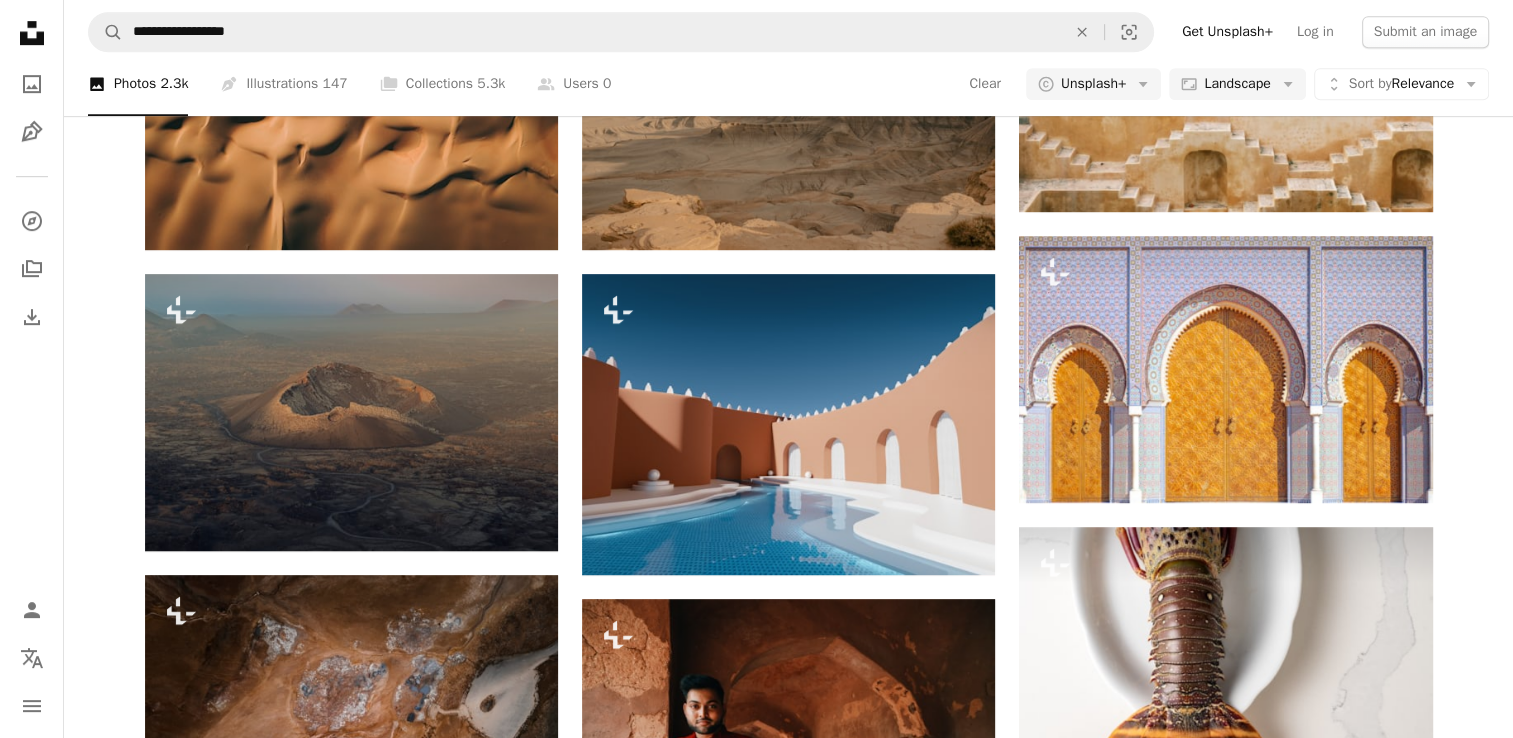 scroll, scrollTop: 120, scrollLeft: 0, axis: vertical 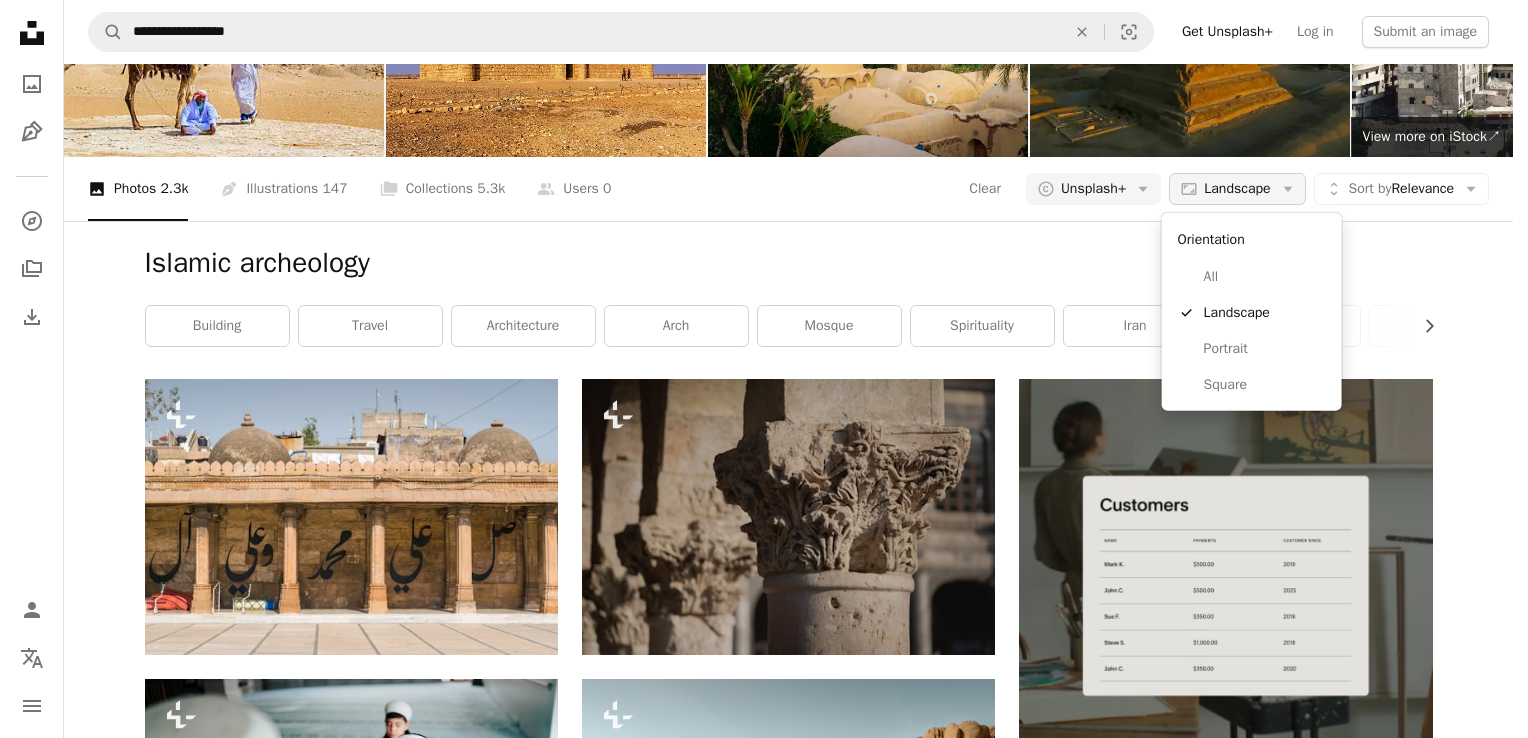 click on "Arrow down" 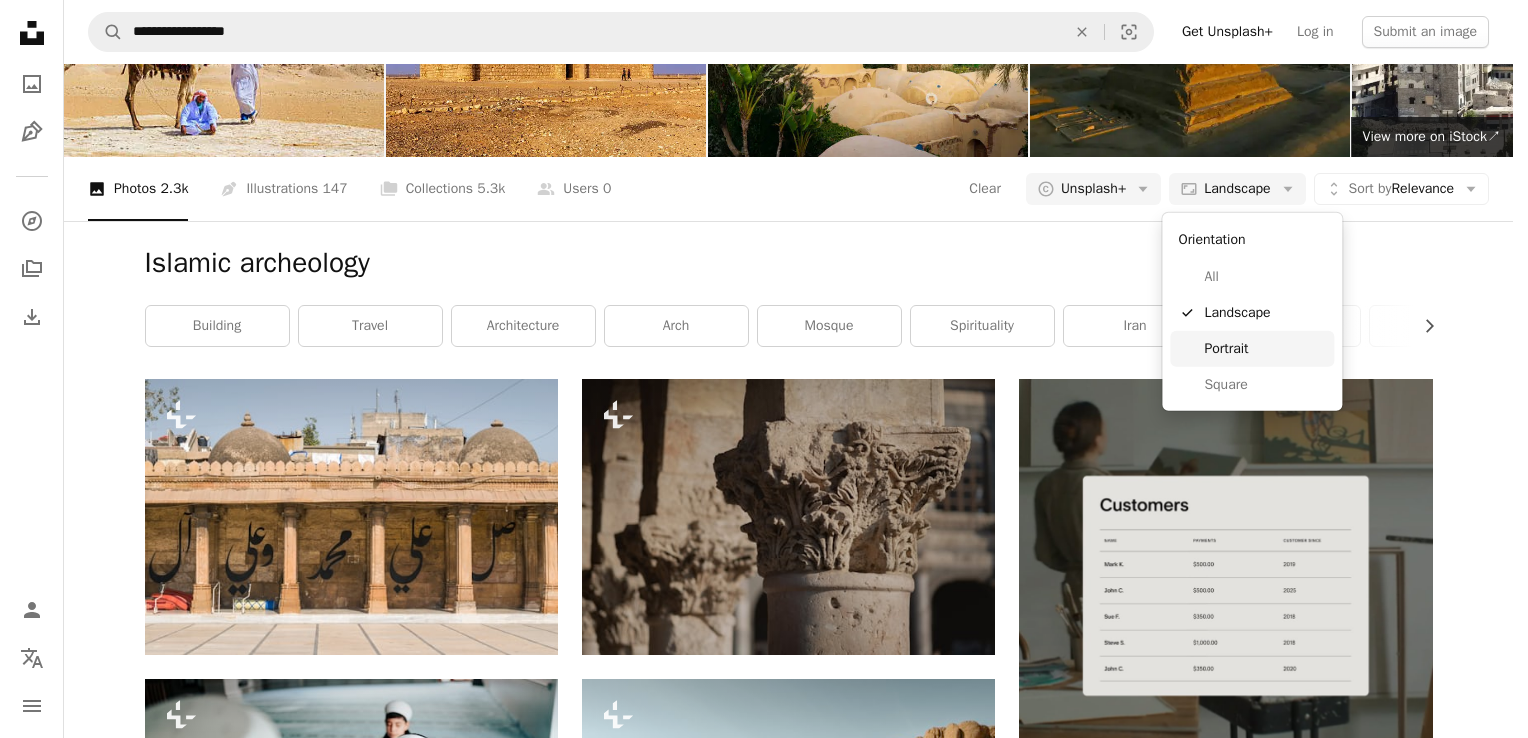 click on "Portrait" at bounding box center (1265, 349) 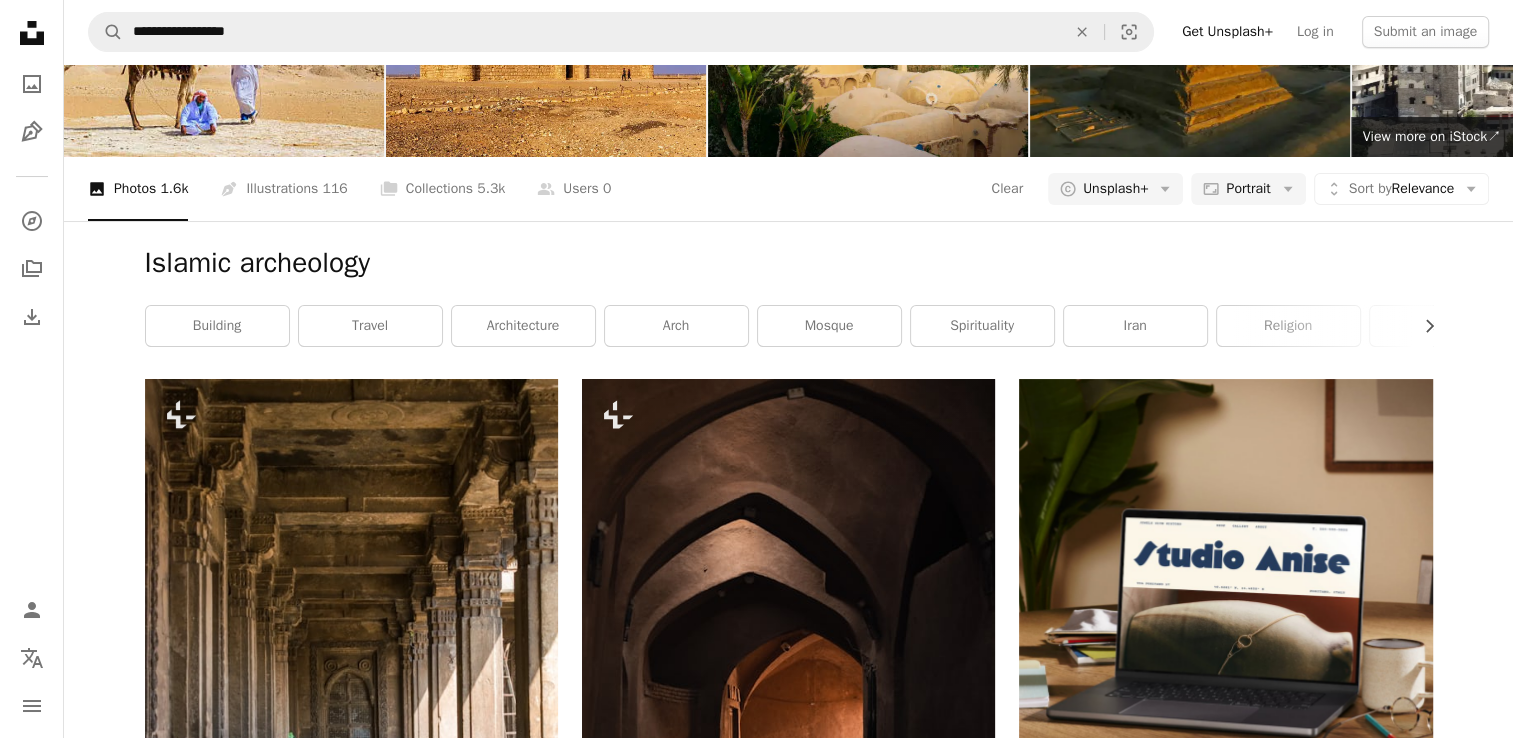 scroll, scrollTop: 4587, scrollLeft: 0, axis: vertical 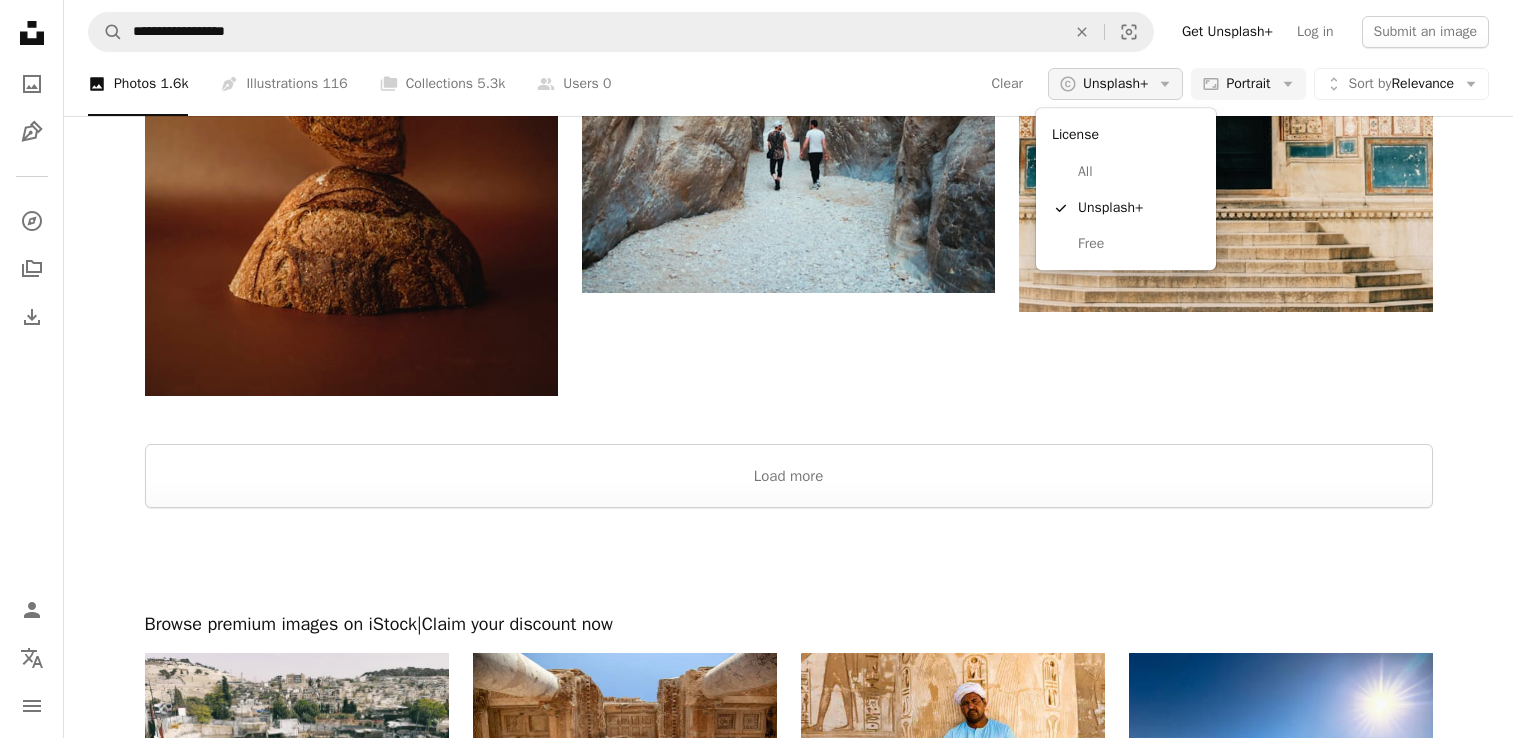 click on "Arrow down" 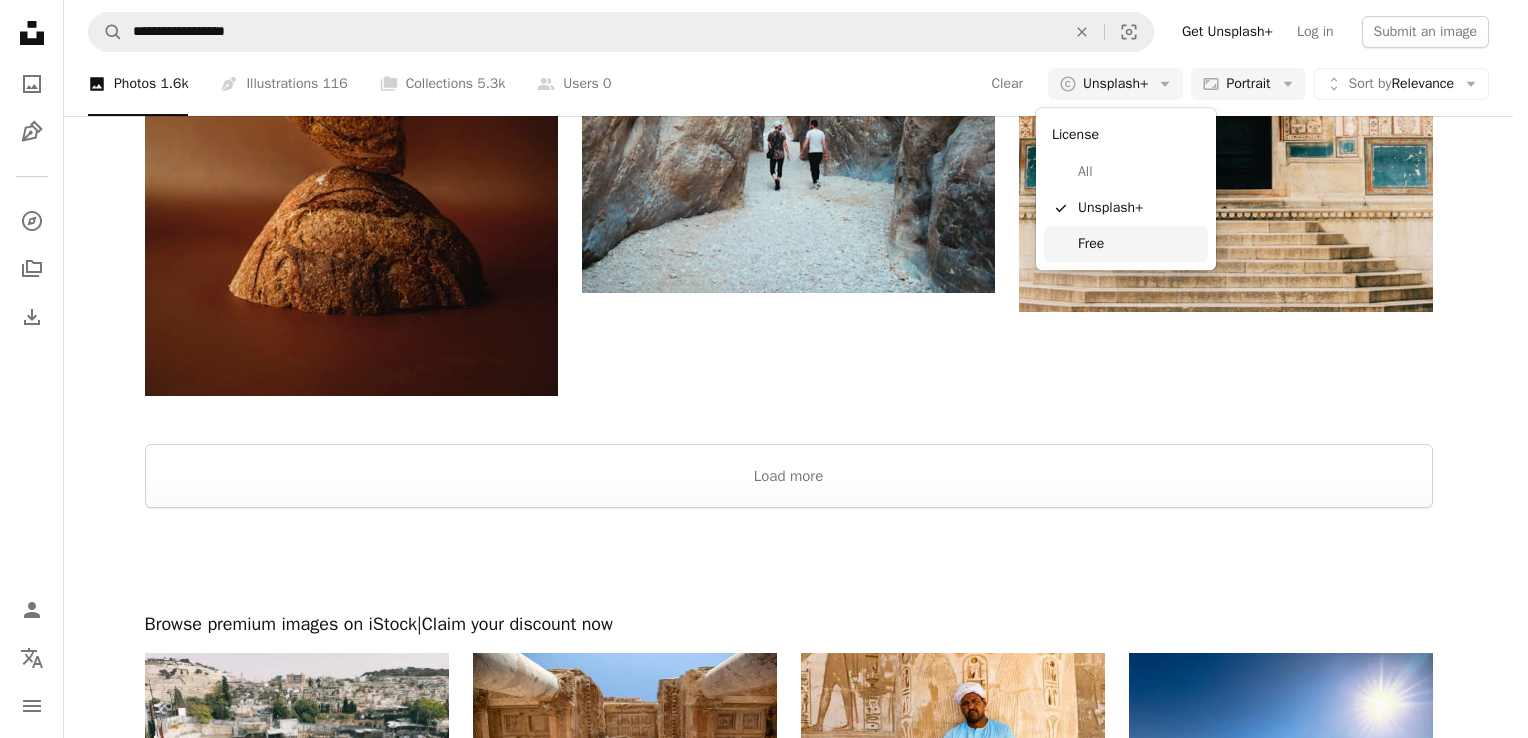 click on "Free" at bounding box center (1139, 244) 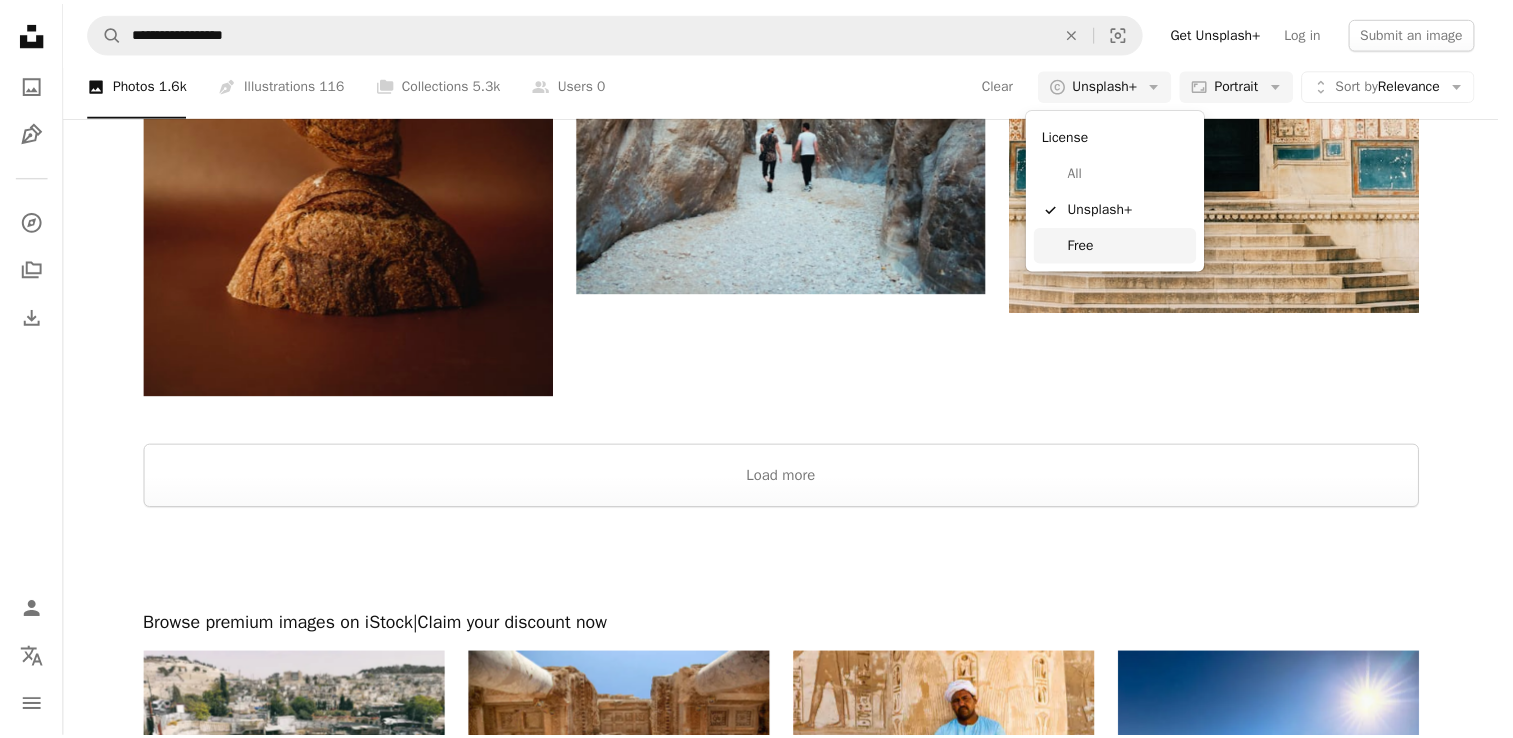 scroll, scrollTop: 0, scrollLeft: 0, axis: both 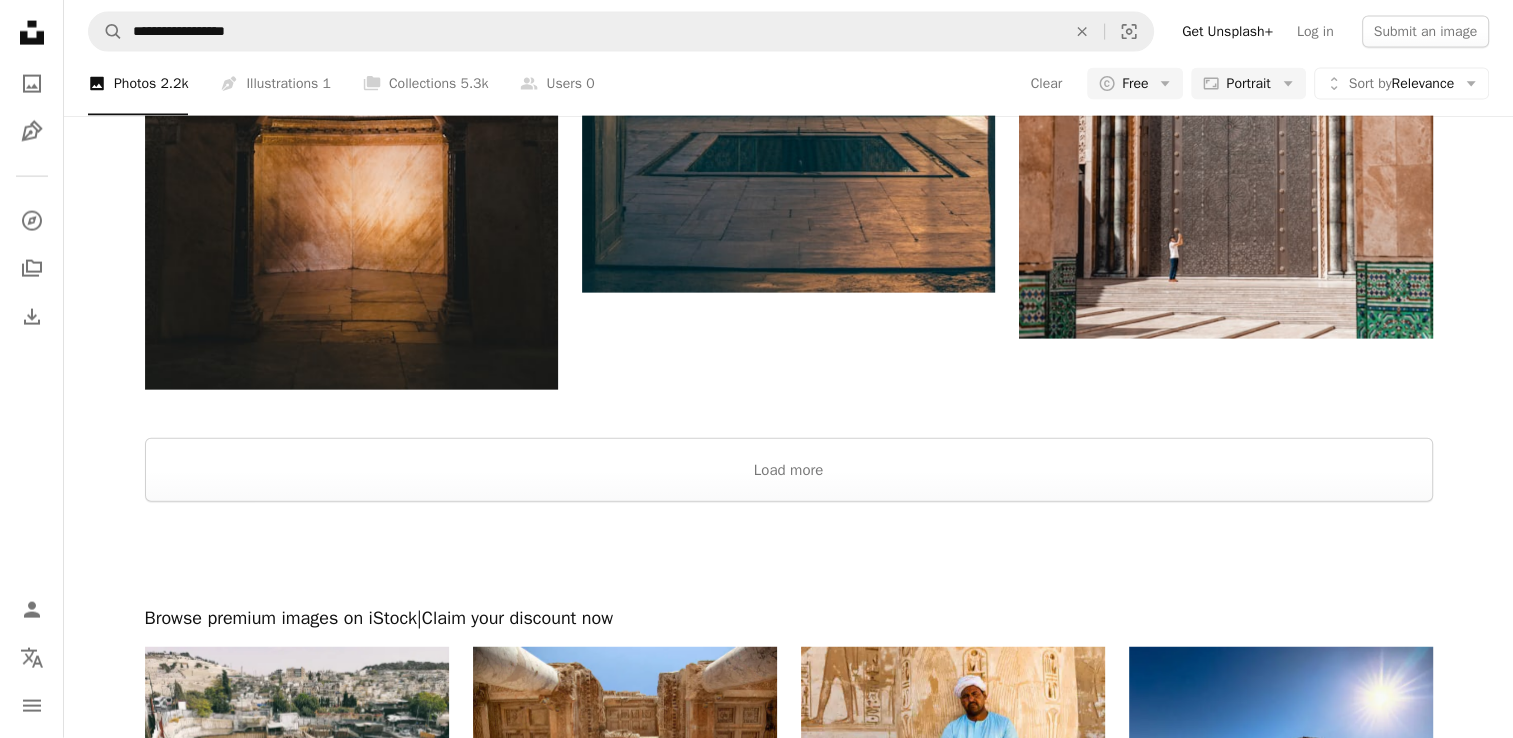 click at bounding box center (351, -1846) 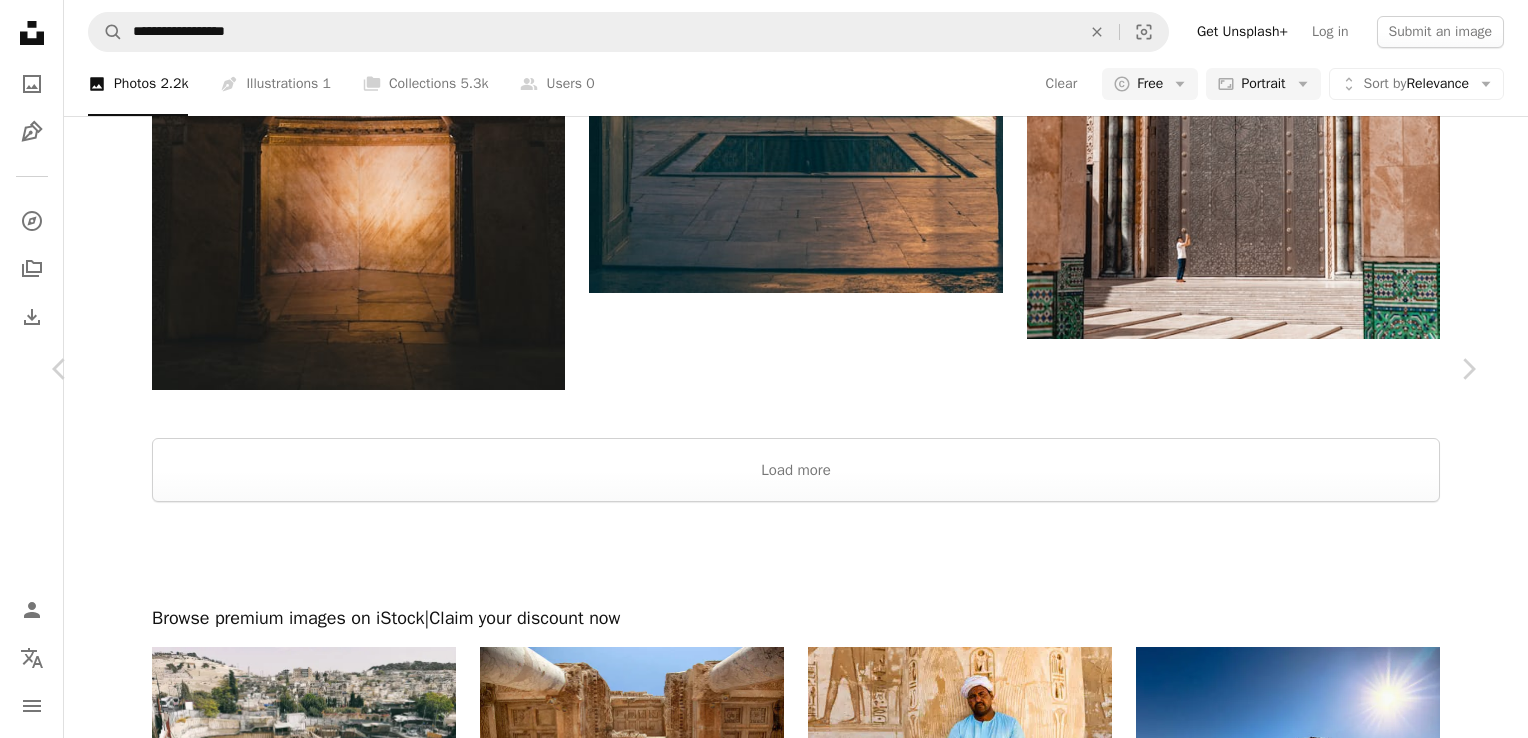 click on "Download free" at bounding box center [1279, 1354] 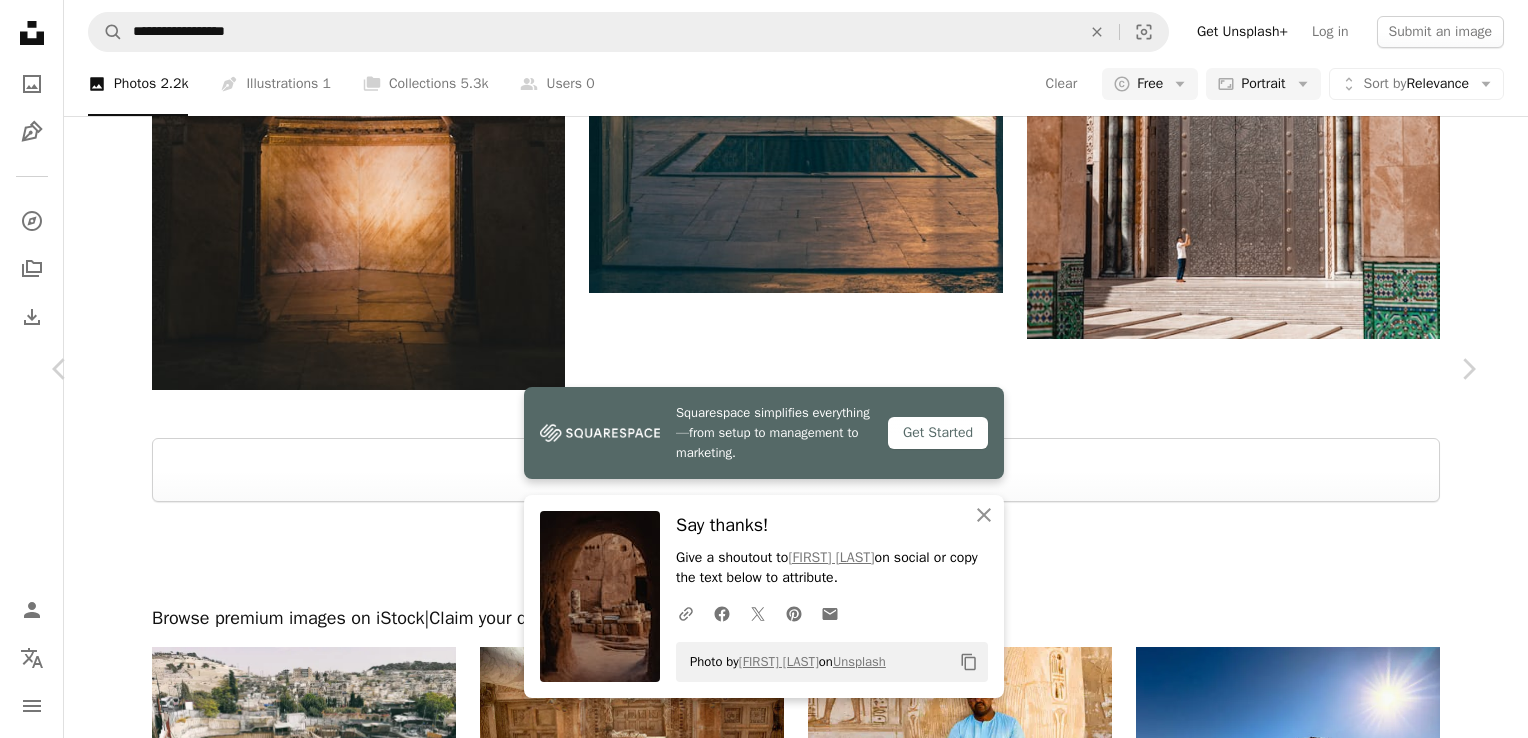 click on "Photo by [FIRST] [LAST] on Unsplash
Copy content [FIRST] [LAST] Available for hire A checkmark inside of a circle A heart A plus sign Edit image   Plus sign for Unsplash+ Download free Chevron down Zoom in Views 509,553 Downloads 4,402 Featured in Photos ,  Nature A forward-right arrow Share Info icon Info More Actions A map marker Gümüşler/Niğde Merkez/Niğde, [PLACE], [COUNTRY] Calendar outlined Published on  August 30, 2020 Camera Canon, EOS 50D Safety Free to use under the  Unsplash License church orange turkey history christianity rocks old cave religion ruins antique holy memorial monastery ruin historic building brown archaeology dungeon Public domain images  |   ↗ [LAST]" at bounding box center [764, 1676] 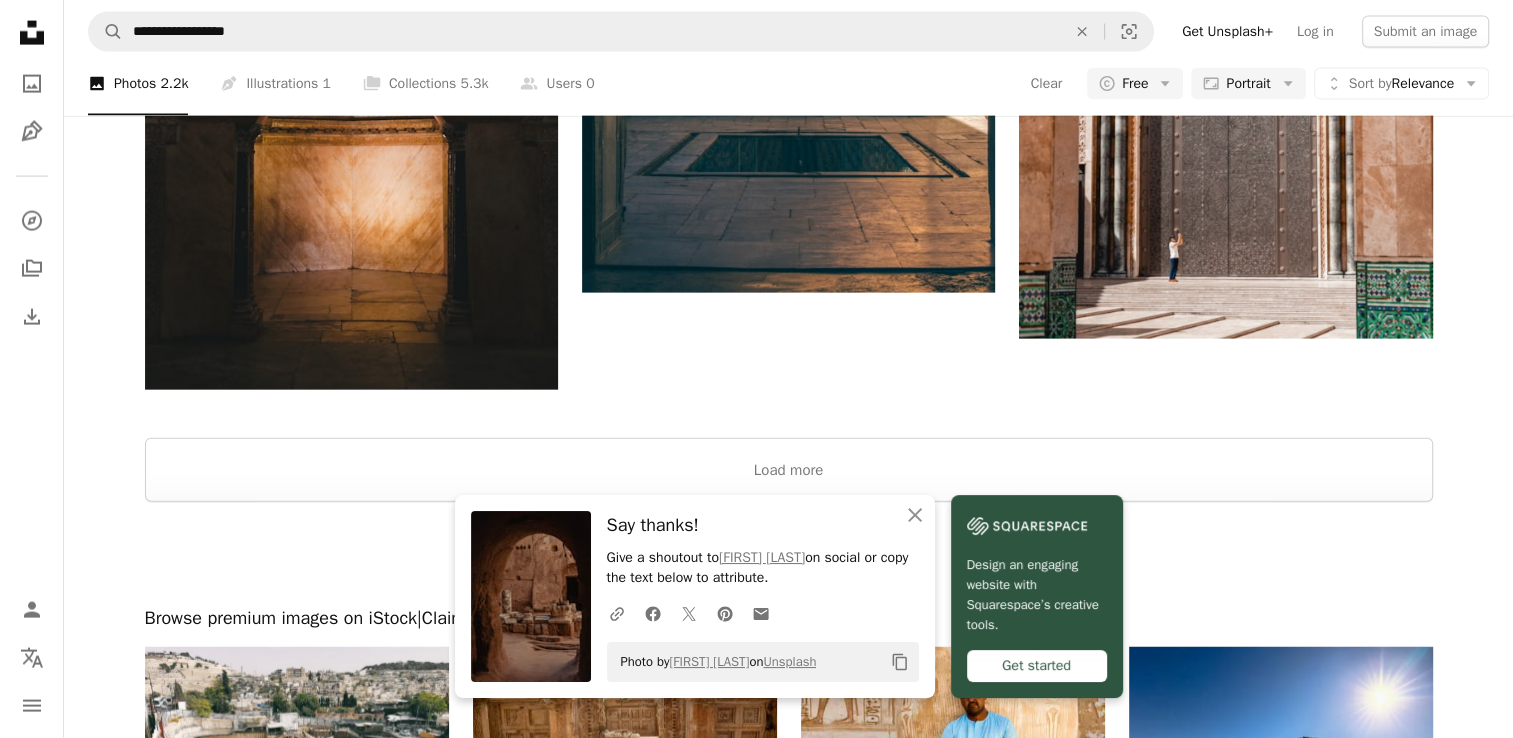 scroll, scrollTop: 3200, scrollLeft: 0, axis: vertical 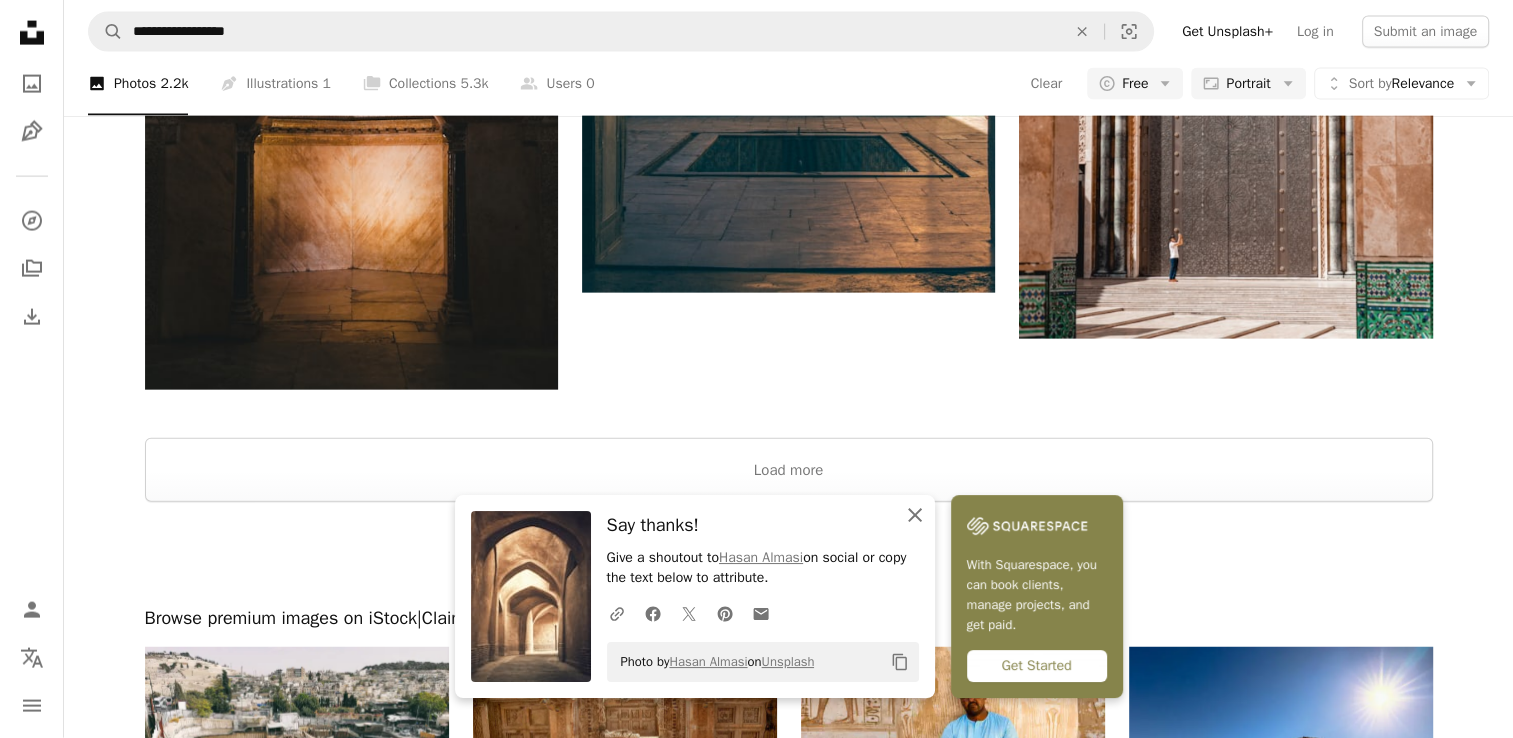 click on "An X shape" 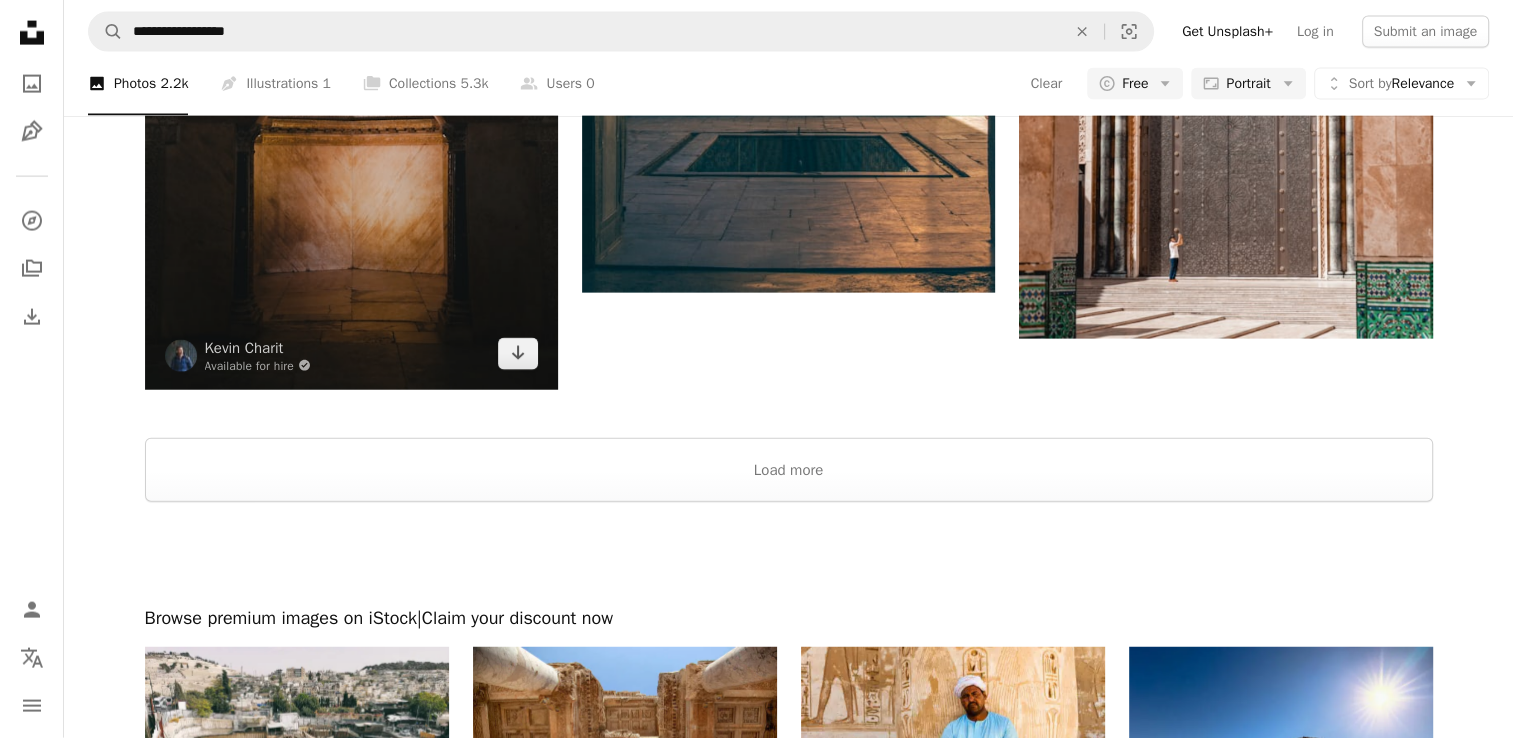 scroll, scrollTop: 4412, scrollLeft: 0, axis: vertical 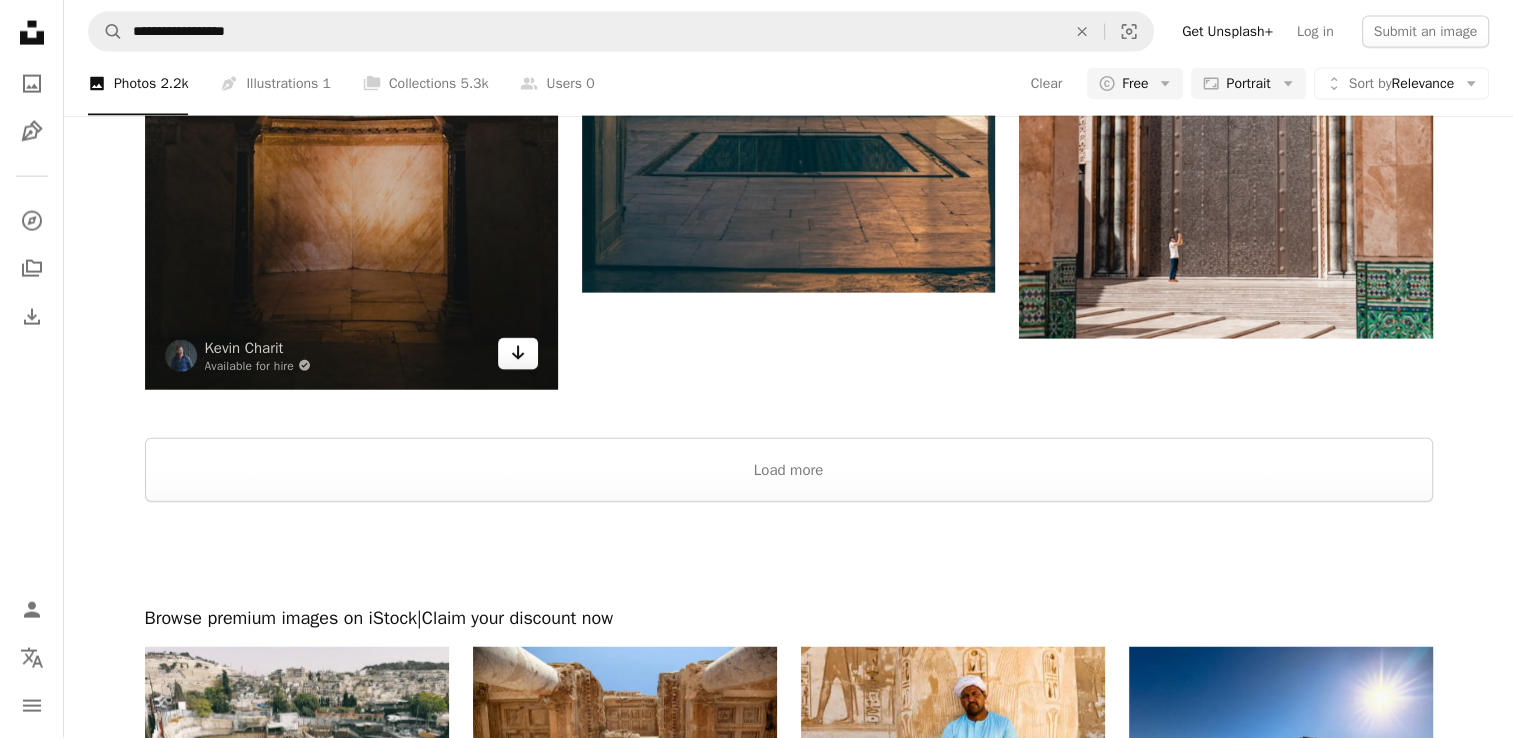 click on "Arrow pointing down" 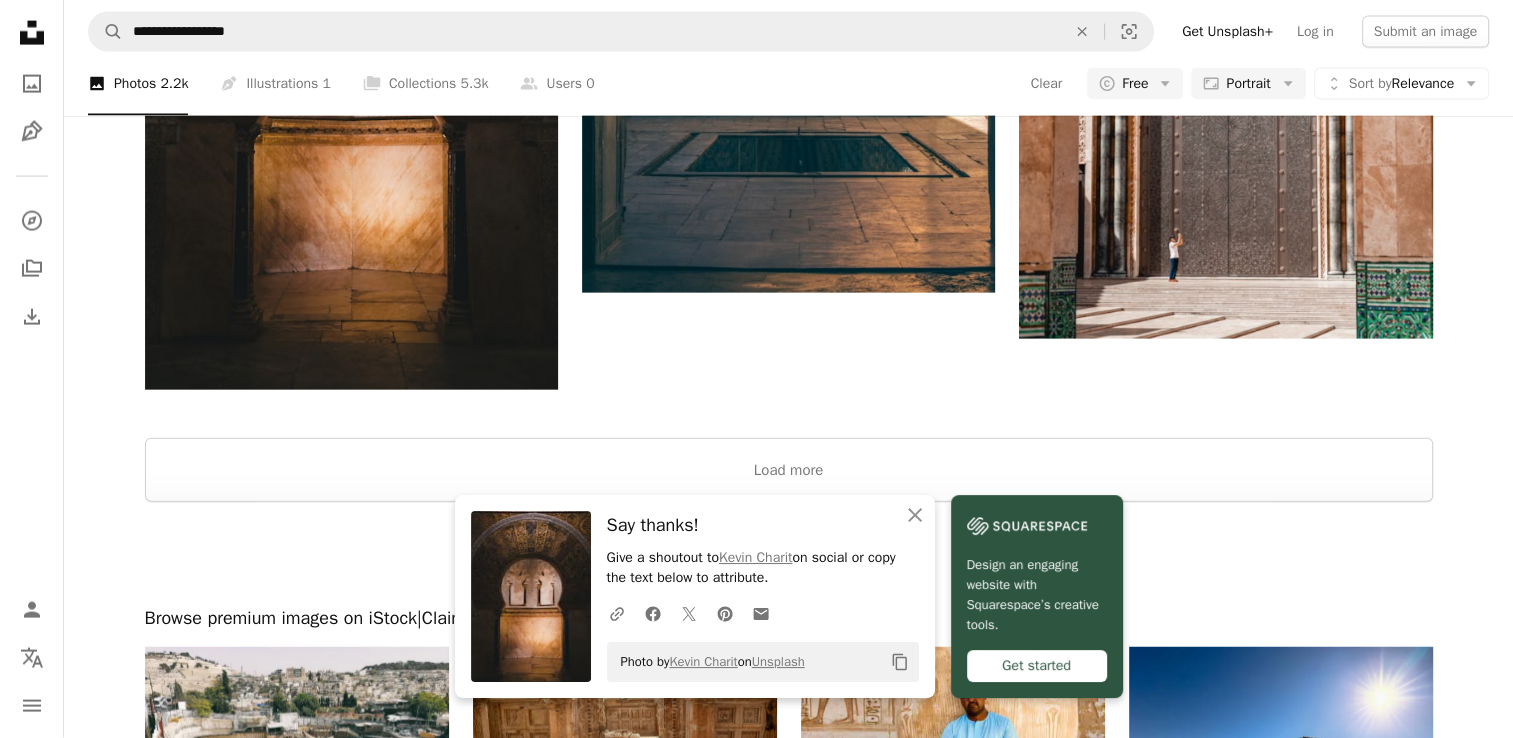 click on "A heart A plus sign [FIRST] [LAST] Available for hire A checkmark inside of a circle Arrow pointing down A heart A plus sign [FIRST] [LAST] Available for hire A checkmark inside of a circle Arrow pointing down A heart A plus sign [FIRST] [LAST] Available for hire A checkmark inside of a circle Arrow pointing down A heart A plus sign [FIRST] [LAST] Available for hire A checkmark inside of a circle Arrow pointing down A heart A plus sign [FIRST] [LAST] Arrow pointing down A heart A plus sign [FIRST] [LAST] Arrow pointing down A heart A plus sign [FIRST] [LAST] Available for hire A checkmark inside of a circle Arrow pointing down A heart A plus sign [FIRST] [LAST] Available for hire A checkmark inside of a circle Arrow pointing down A heart A plus sign [FIRST] [LAST] Available for hire A checkmark inside of a circle Arrow pointing down A heart A plus sign [FIRST] [LAST] Available for hire Arrow pointing down A heart" at bounding box center (789, -1849) 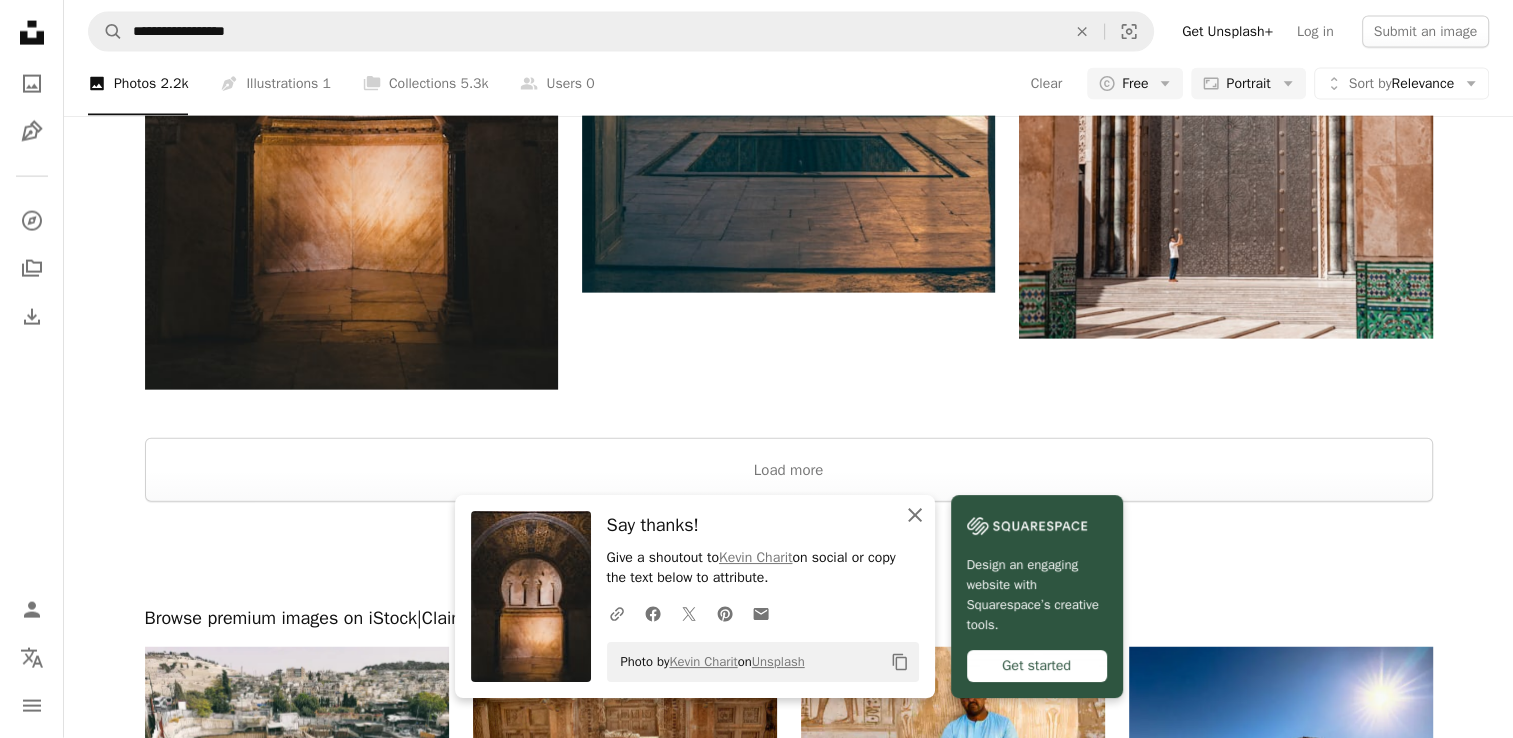 click on "An X shape" 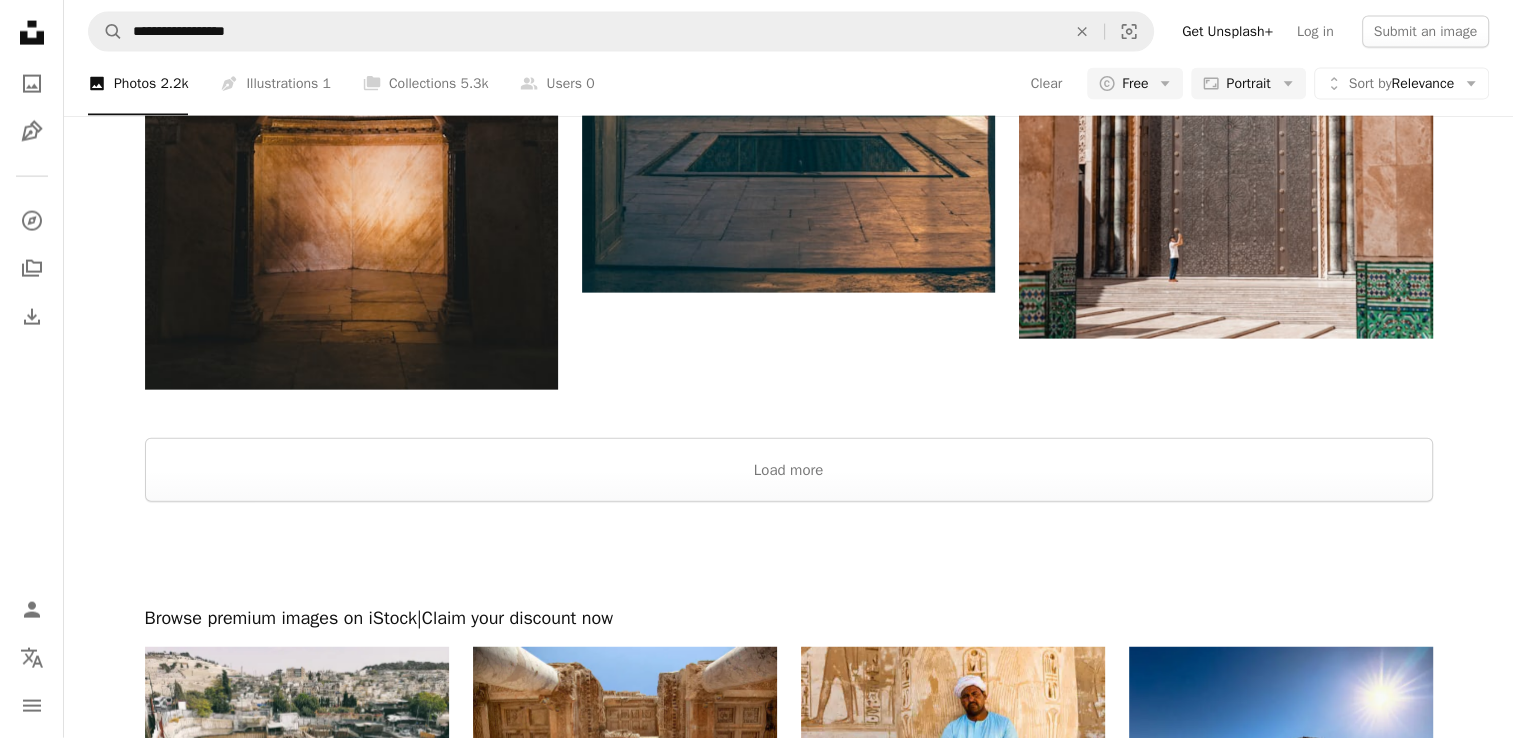 scroll, scrollTop: 4727, scrollLeft: 0, axis: vertical 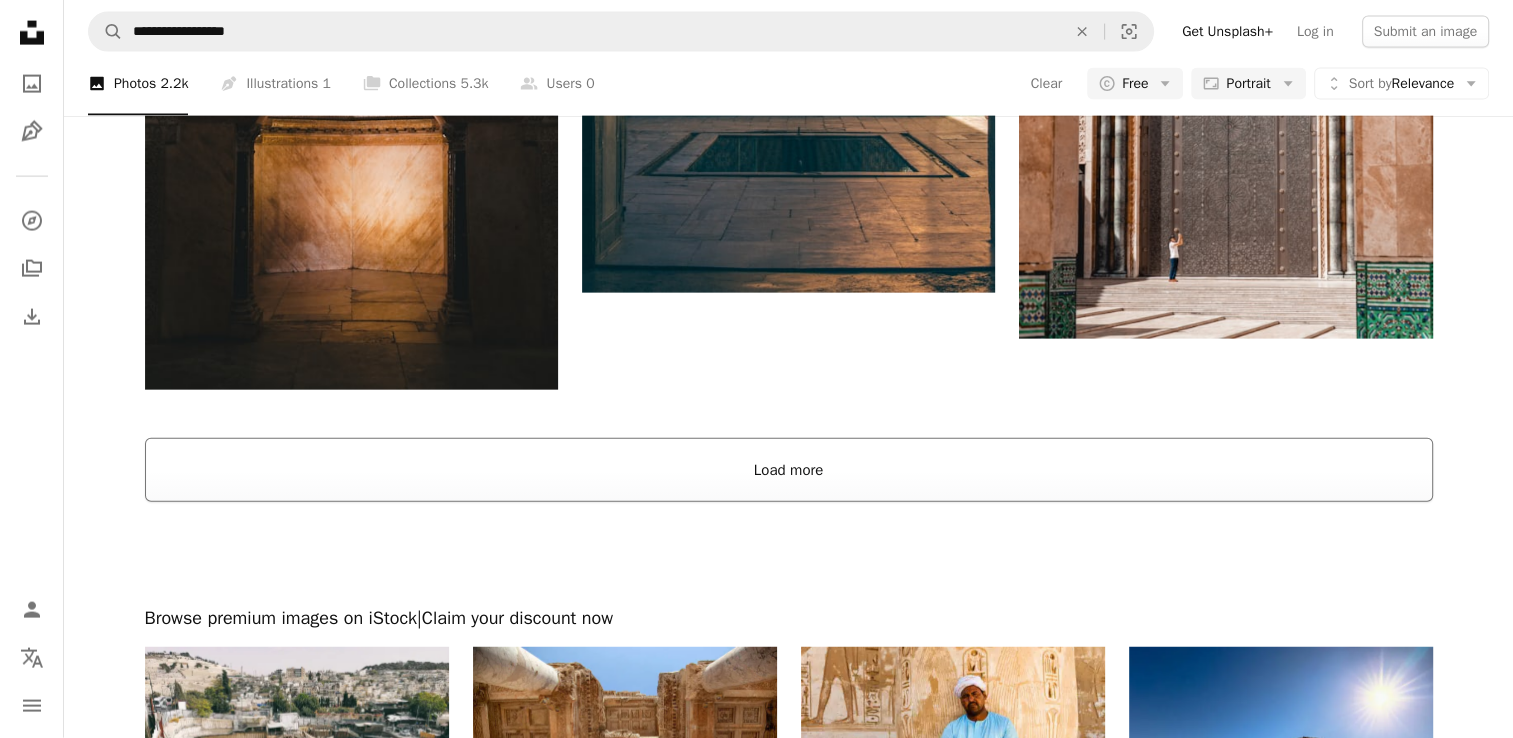 click on "Load more" at bounding box center (789, 470) 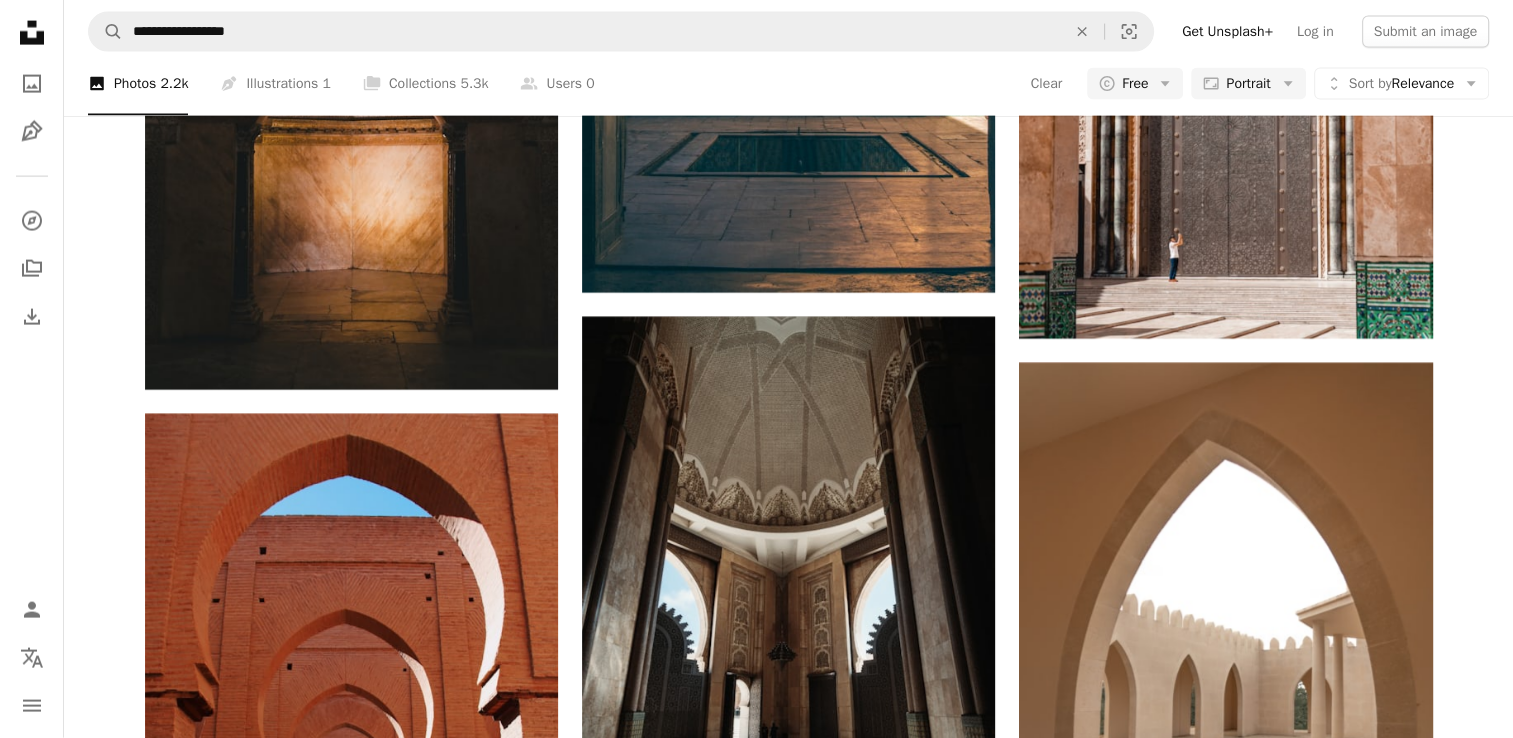 scroll, scrollTop: 9940, scrollLeft: 0, axis: vertical 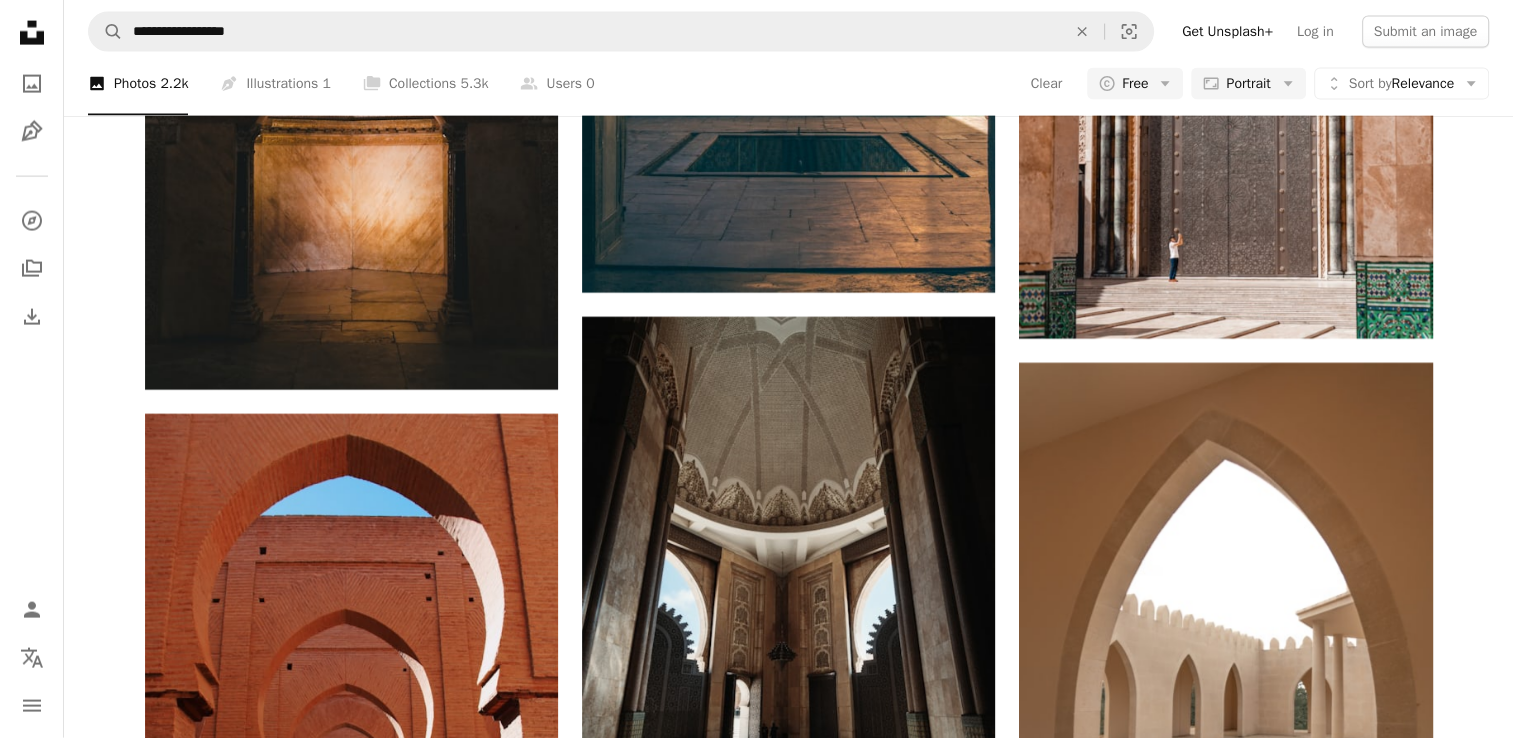 click on "Arrow pointing down" 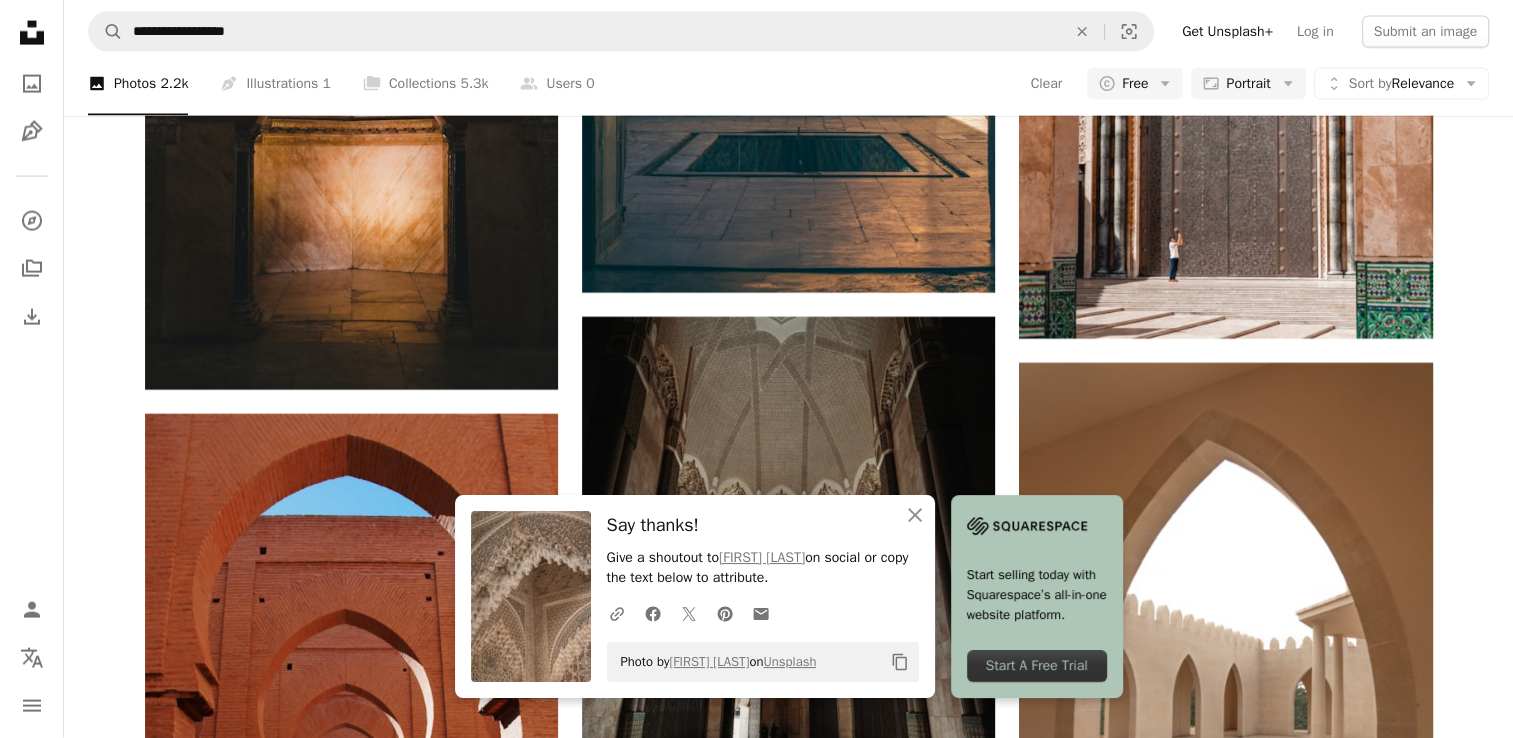 click on "A heart A plus sign [FIRST] [LAST] Available for hire A checkmark inside of a circle Arrow pointing down A heart A plus sign [FIRST] [LAST] Available for hire A checkmark inside of a circle Arrow pointing down A heart A plus sign [FIRST] [LAST] Available for hire A checkmark inside of a circle Arrow pointing down A heart A plus sign [FIRST] [LAST] Available for hire A checkmark inside of a circle Arrow pointing down A heart A plus sign [FIRST] [LAST] Arrow pointing down A heart A plus sign [FIRST] [LAST] Arrow pointing down A heart A plus sign [FIRST] [LAST] Available for hire A checkmark inside of a circle Arrow pointing down A heart A plus sign [FIRST] [LAST] Available for hire A checkmark inside of a circle Arrow pointing down A heart A plus sign [FIRST] [LAST] Available for hire A checkmark inside of a circle Arrow pointing down A heart A plus sign [FIRST] [LAST] Available for hire Arrow pointing down A heart" at bounding box center (788, 2772) 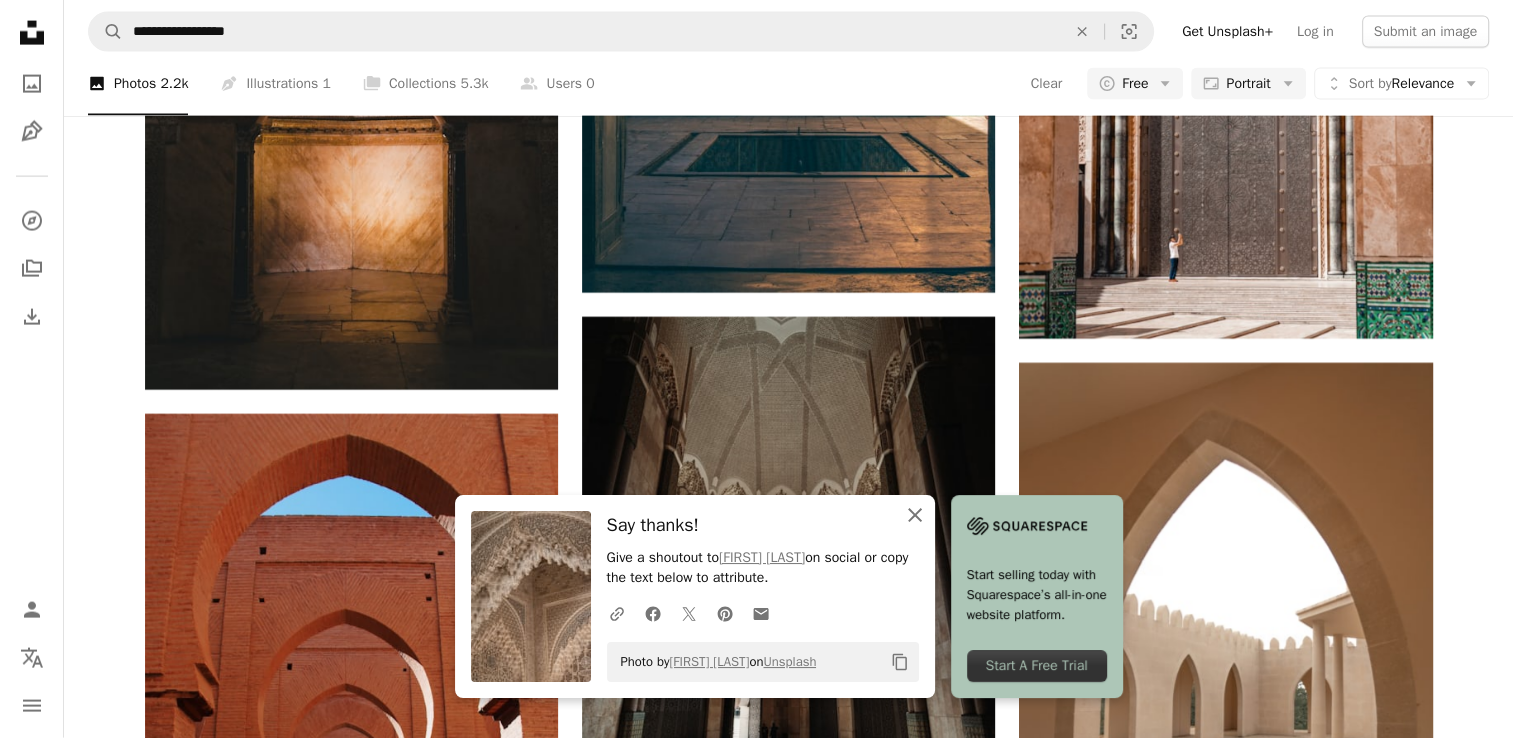 click on "An X shape" 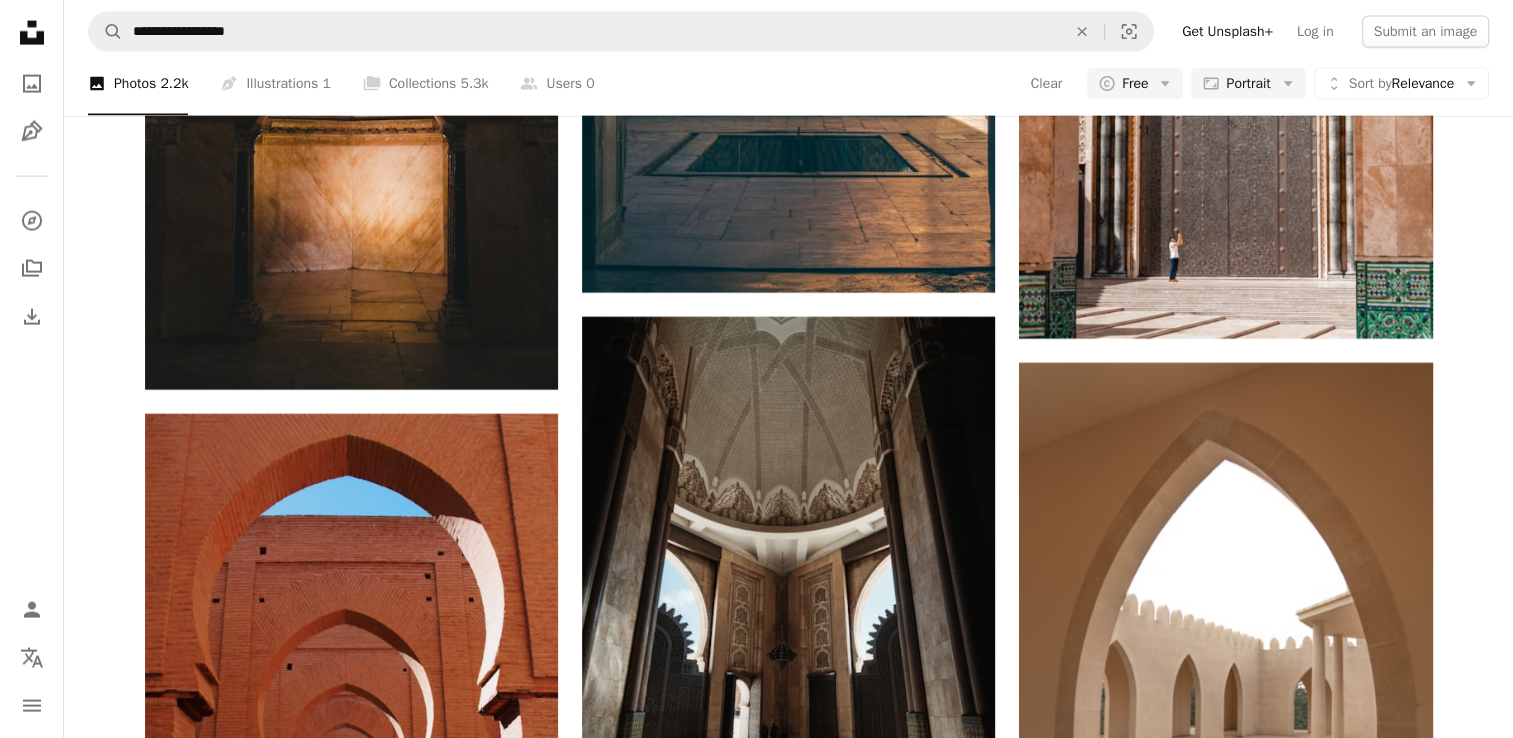 scroll, scrollTop: 11324, scrollLeft: 0, axis: vertical 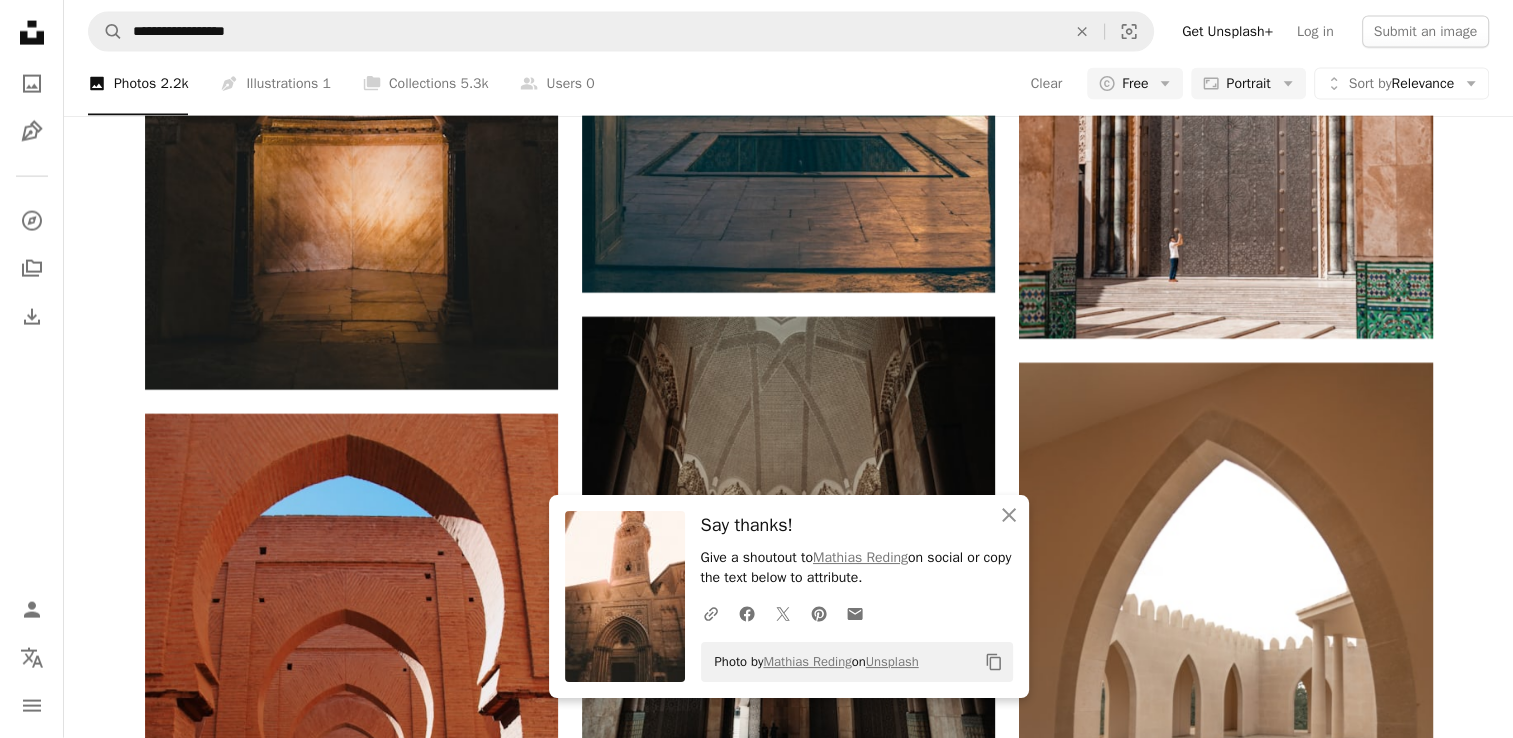 click on "A heart A plus sign [FIRST] [LAST] Available for hire A checkmark inside of a circle Arrow pointing down A heart A plus sign [FIRST] [LAST] Available for hire A checkmark inside of a circle Arrow pointing down A heart A plus sign [FIRST] [LAST] Available for hire A checkmark inside of a circle Arrow pointing down A heart A plus sign [FIRST] [LAST] Available for hire A checkmark inside of a circle Arrow pointing down A heart A plus sign [FIRST] [LAST] Arrow pointing down A heart A plus sign [FIRST] [LAST] Arrow pointing down A heart A plus sign [FIRST] [LAST] Available for hire A checkmark inside of a circle Arrow pointing down A heart A plus sign [FIRST] [LAST] Available for hire A checkmark inside of a circle Arrow pointing down A heart A plus sign [FIRST] [LAST] Available for hire A checkmark inside of a circle Arrow pointing down A heart A plus sign [FIRST] [LAST] Available for hire Arrow pointing down A heart" at bounding box center (788, 2772) 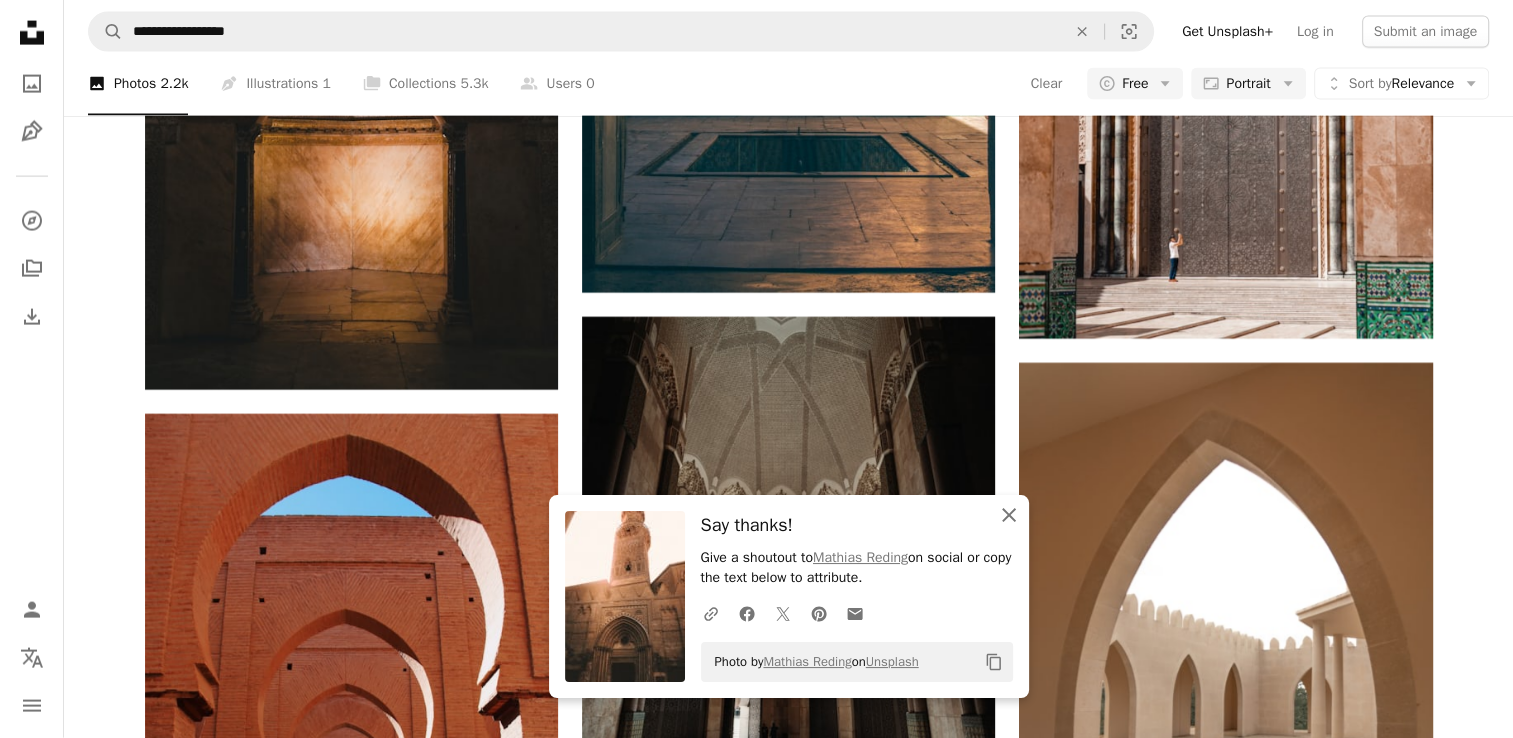 click on "An X shape" 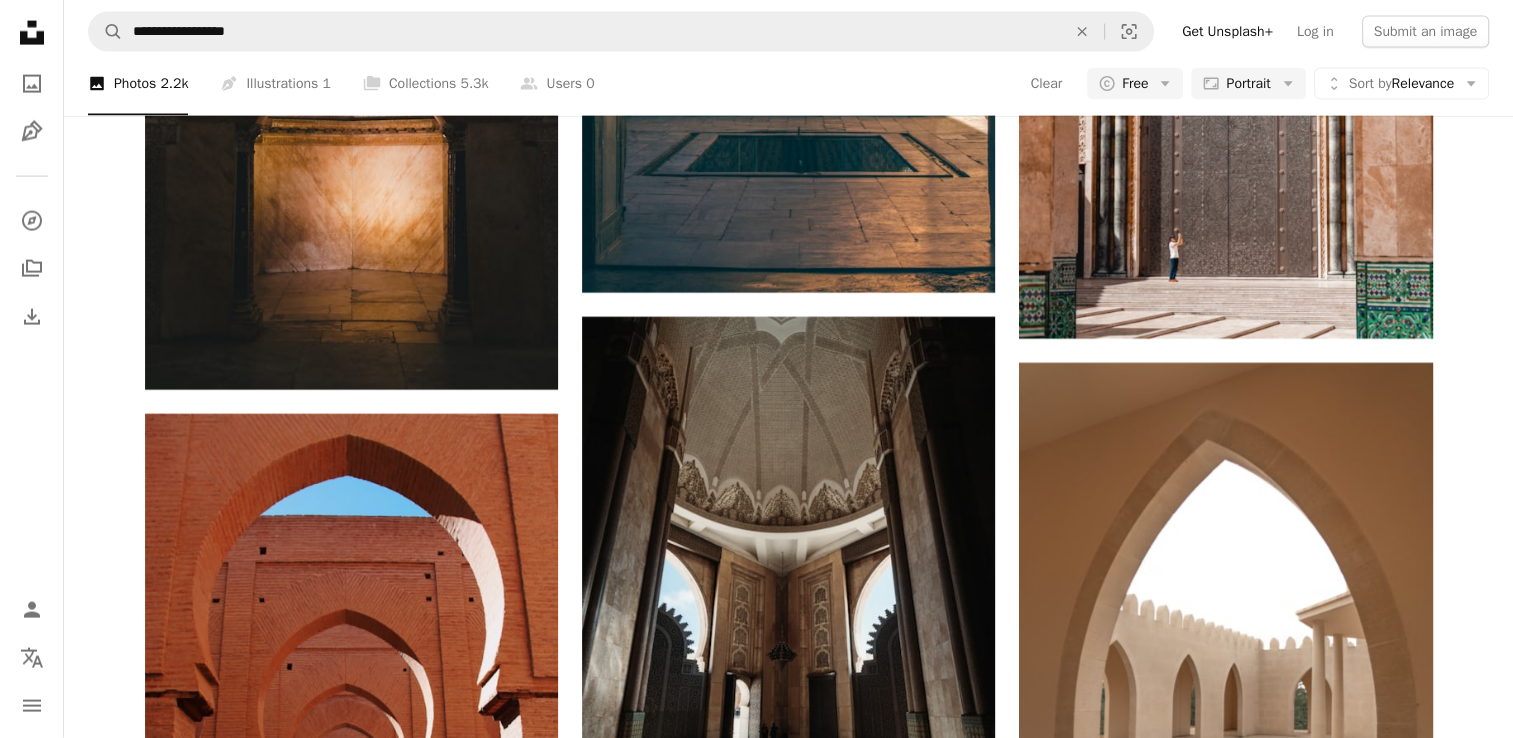 scroll, scrollTop: 15400, scrollLeft: 0, axis: vertical 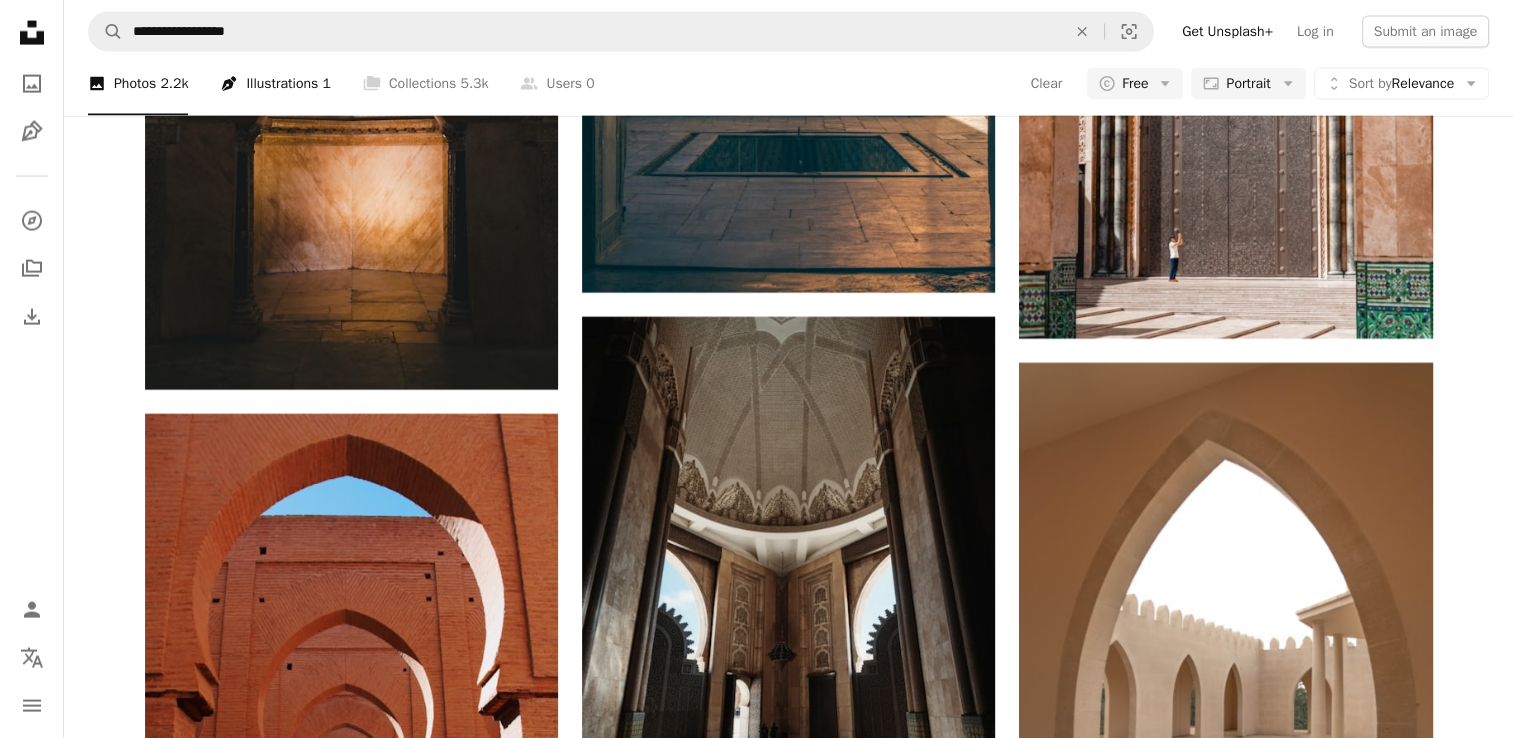 click on "Pen Tool Illustrations   1" at bounding box center (275, 84) 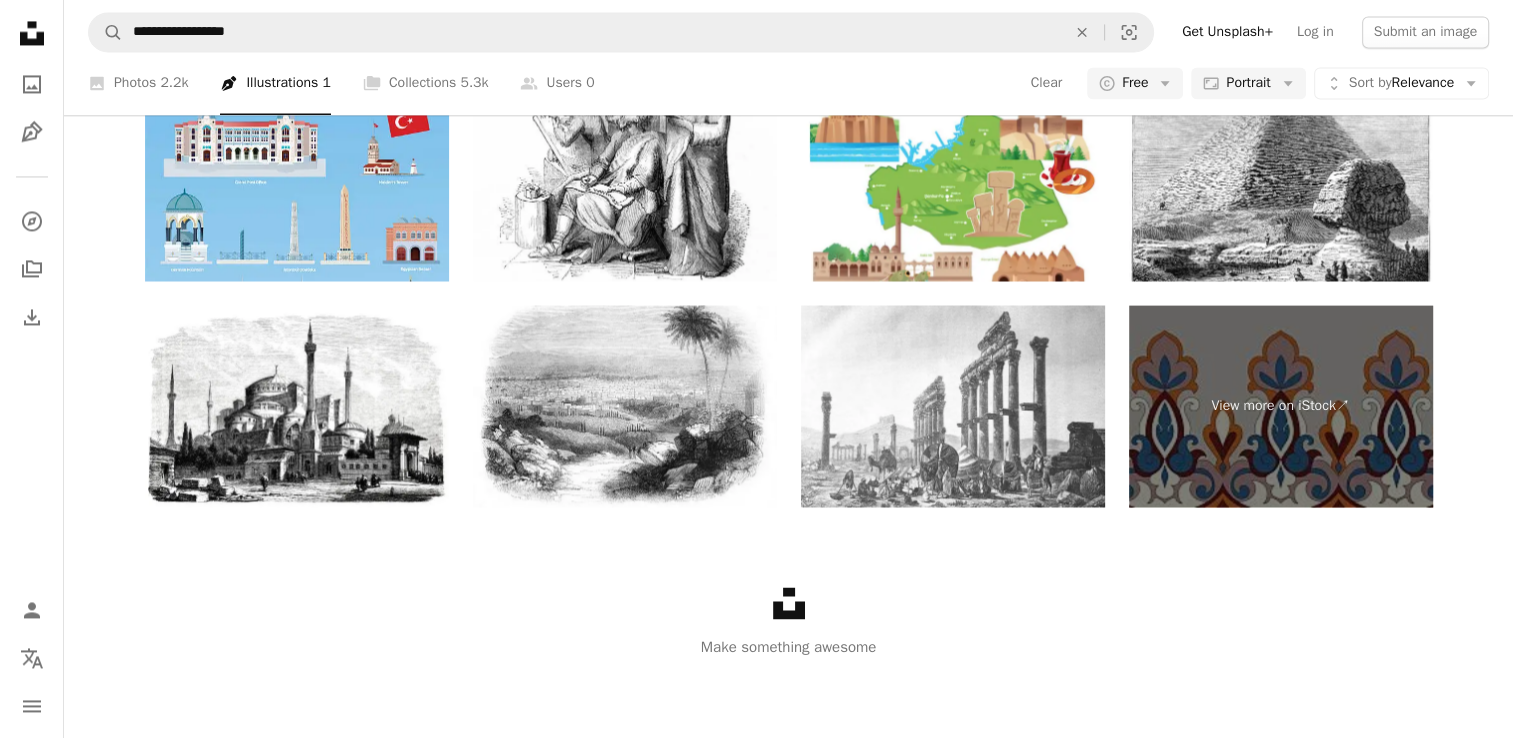 scroll, scrollTop: 495, scrollLeft: 0, axis: vertical 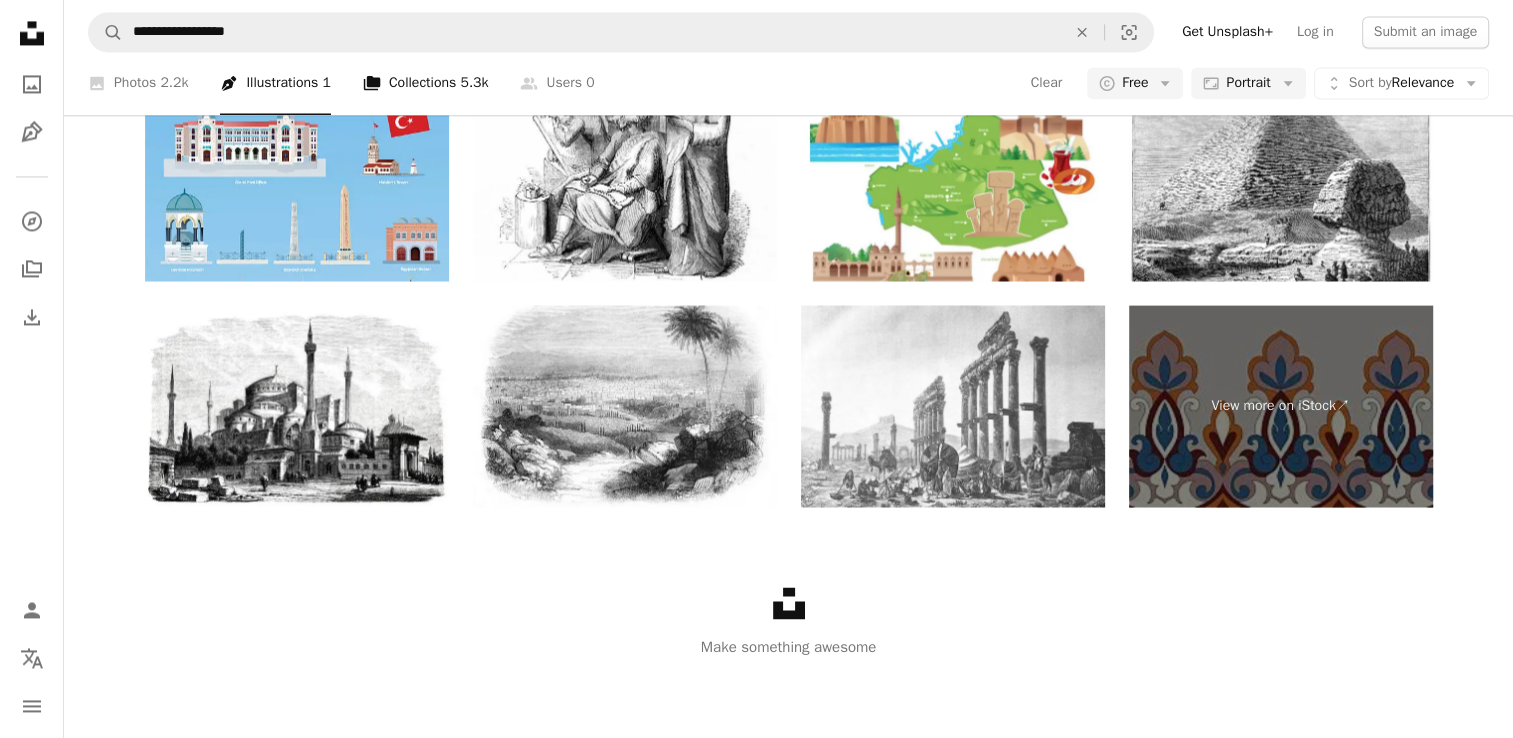click on "A stack of folders Collections   5.3k" at bounding box center (426, 84) 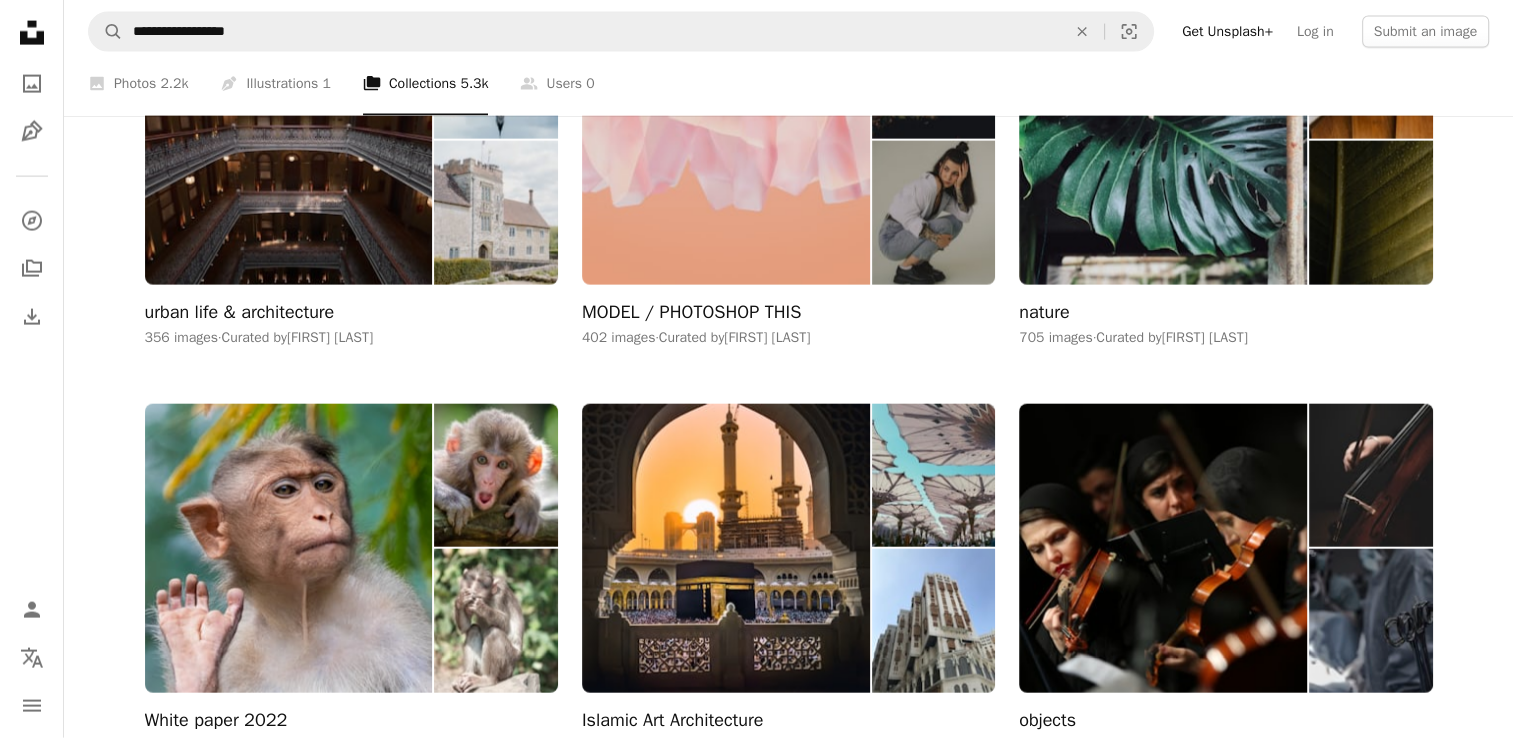 scroll, scrollTop: 3838, scrollLeft: 0, axis: vertical 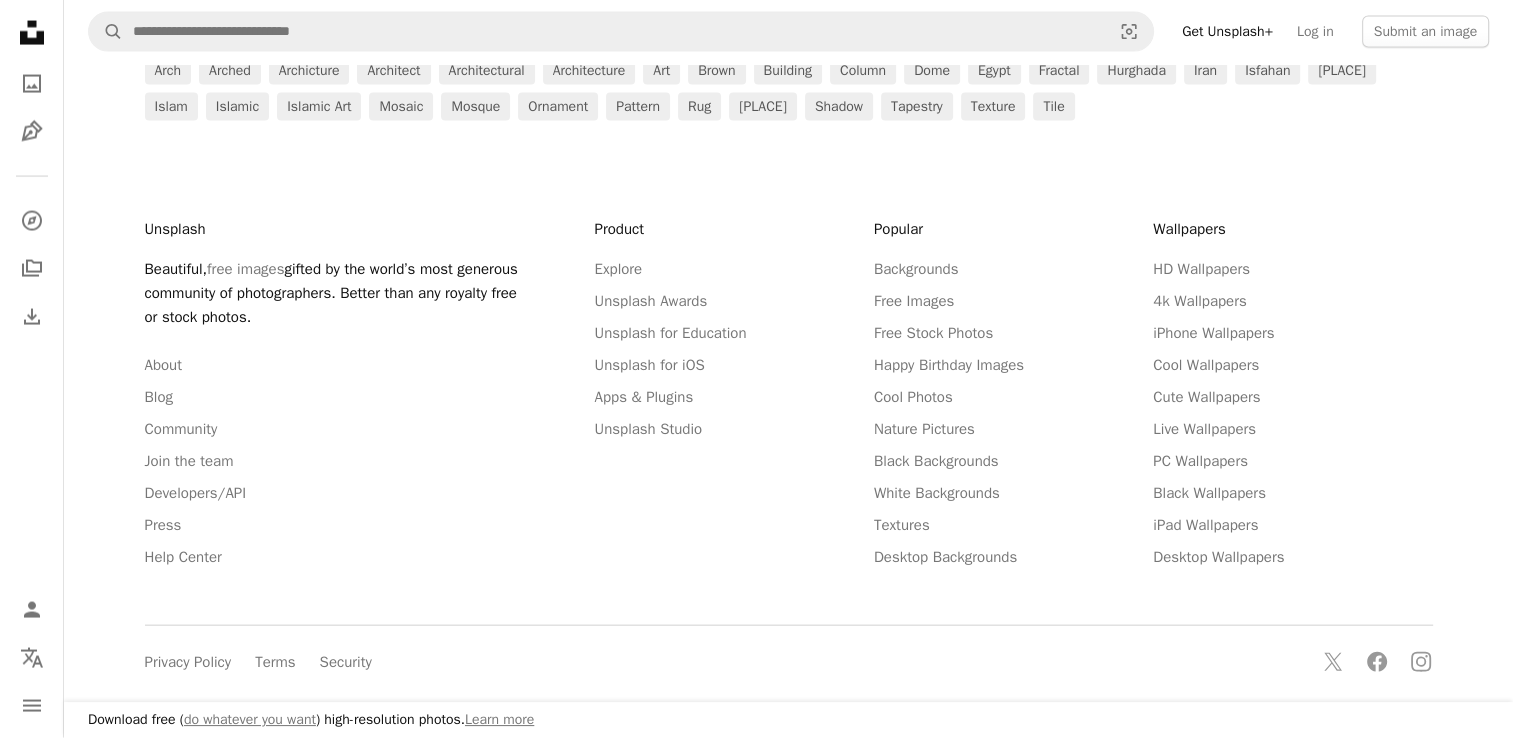 click on "Load more" at bounding box center (789, -175) 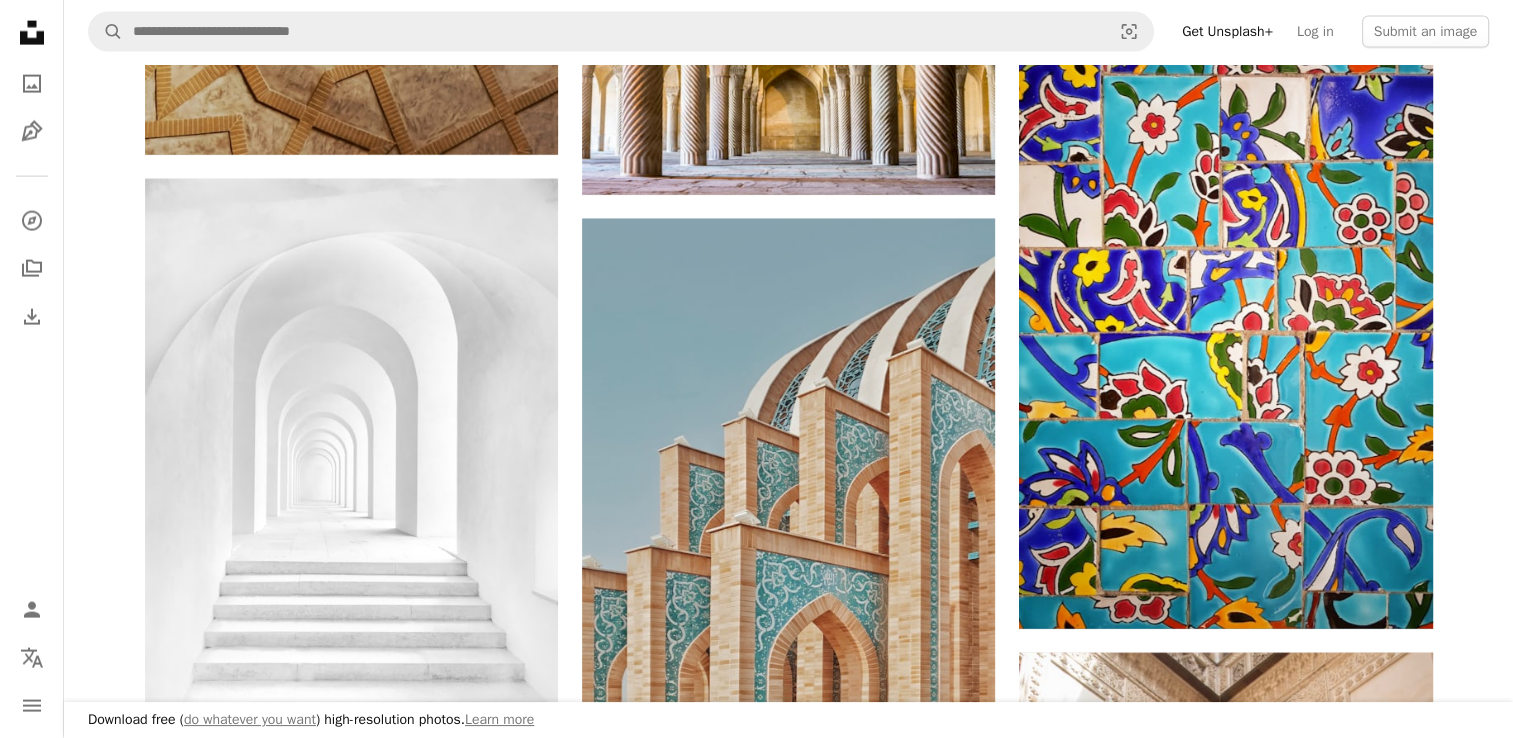 scroll, scrollTop: 5972, scrollLeft: 0, axis: vertical 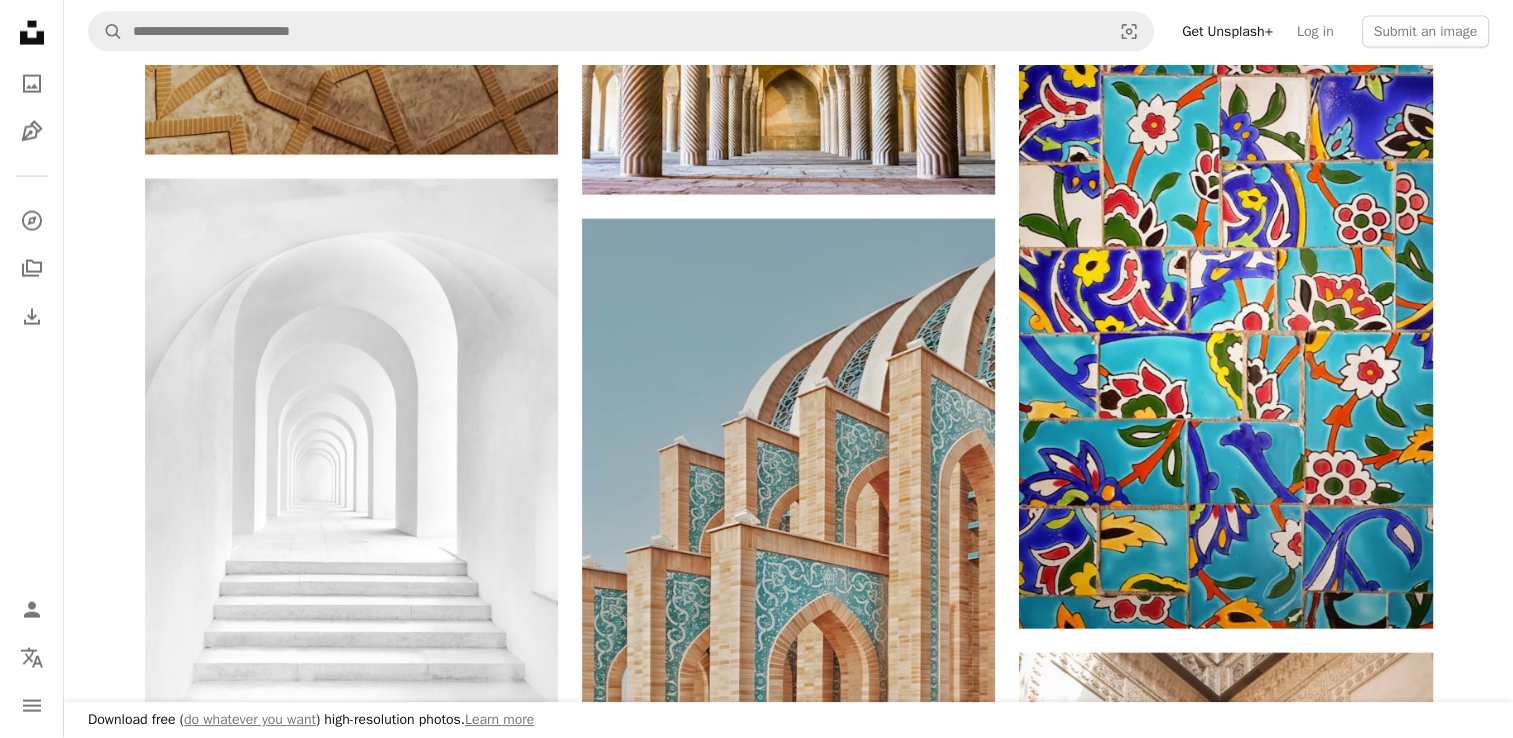 click on "islamic art" at bounding box center [319, 1626] 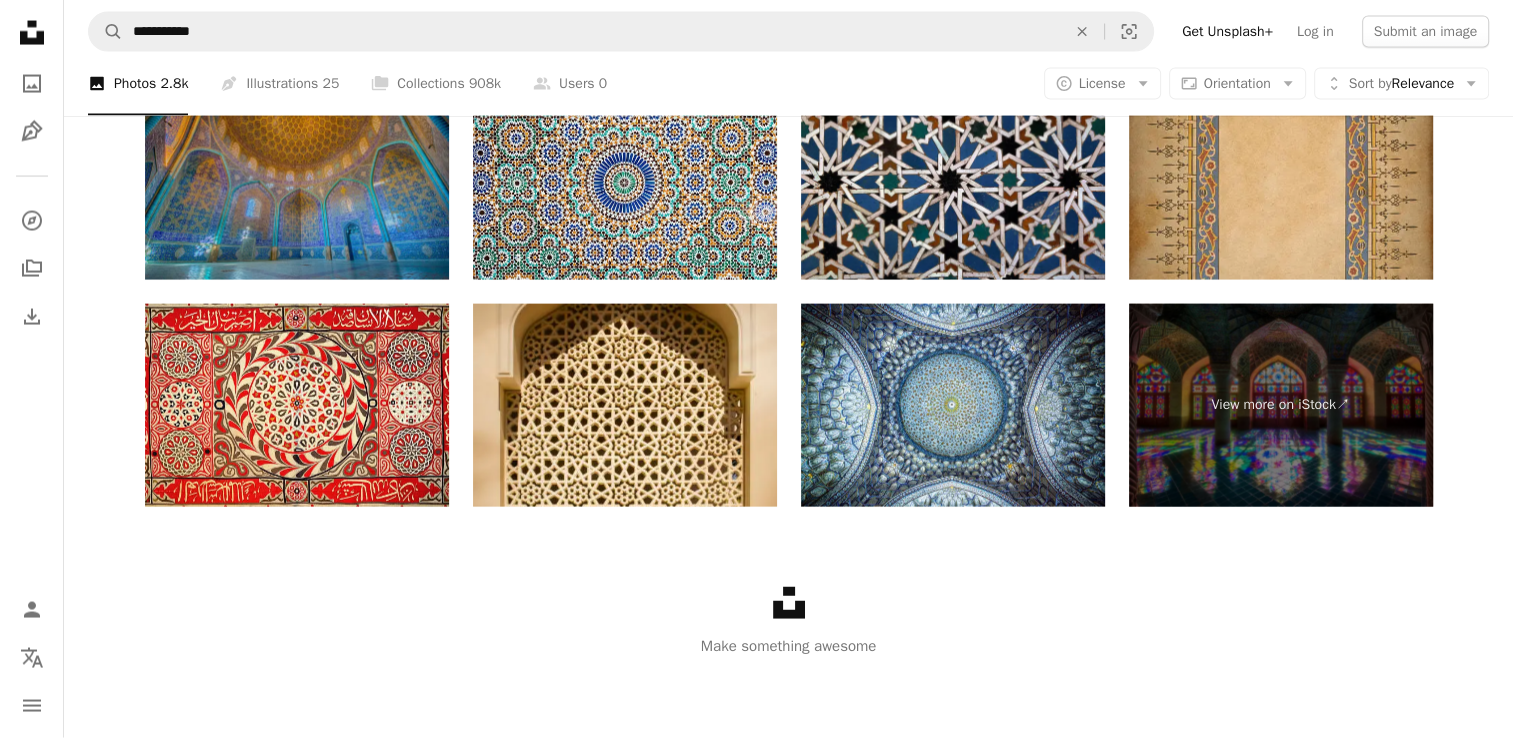 scroll, scrollTop: 0, scrollLeft: 0, axis: both 